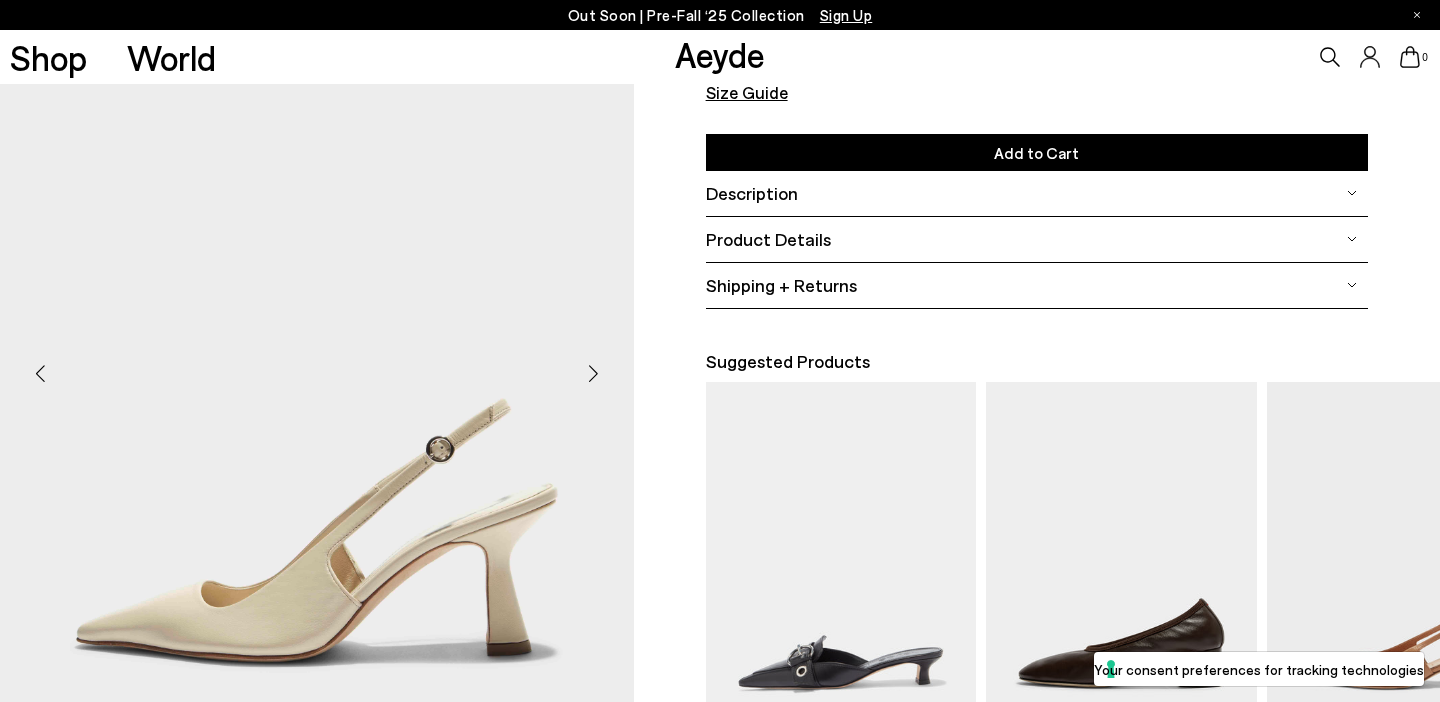 scroll, scrollTop: 284, scrollLeft: 0, axis: vertical 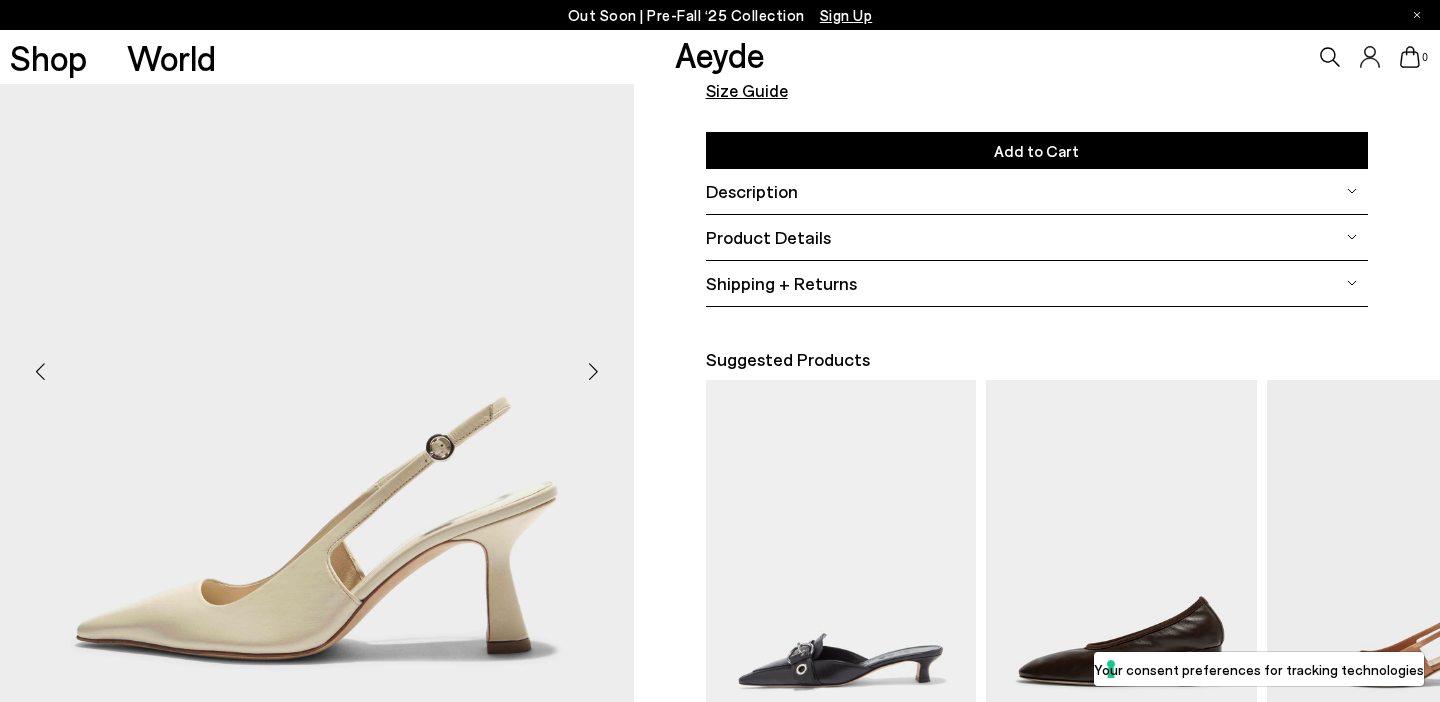 click on "Description" at bounding box center (752, 191) 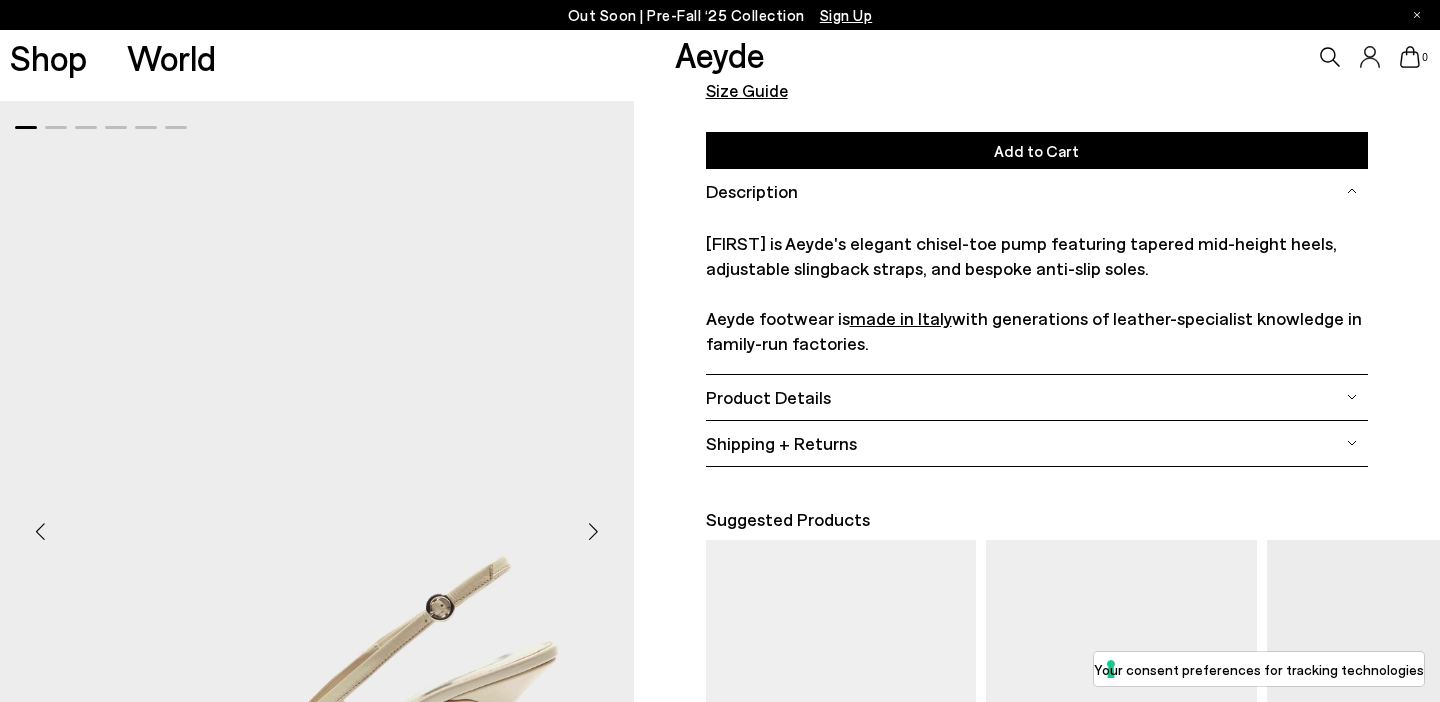 click on "Product Details" at bounding box center (1037, 191) 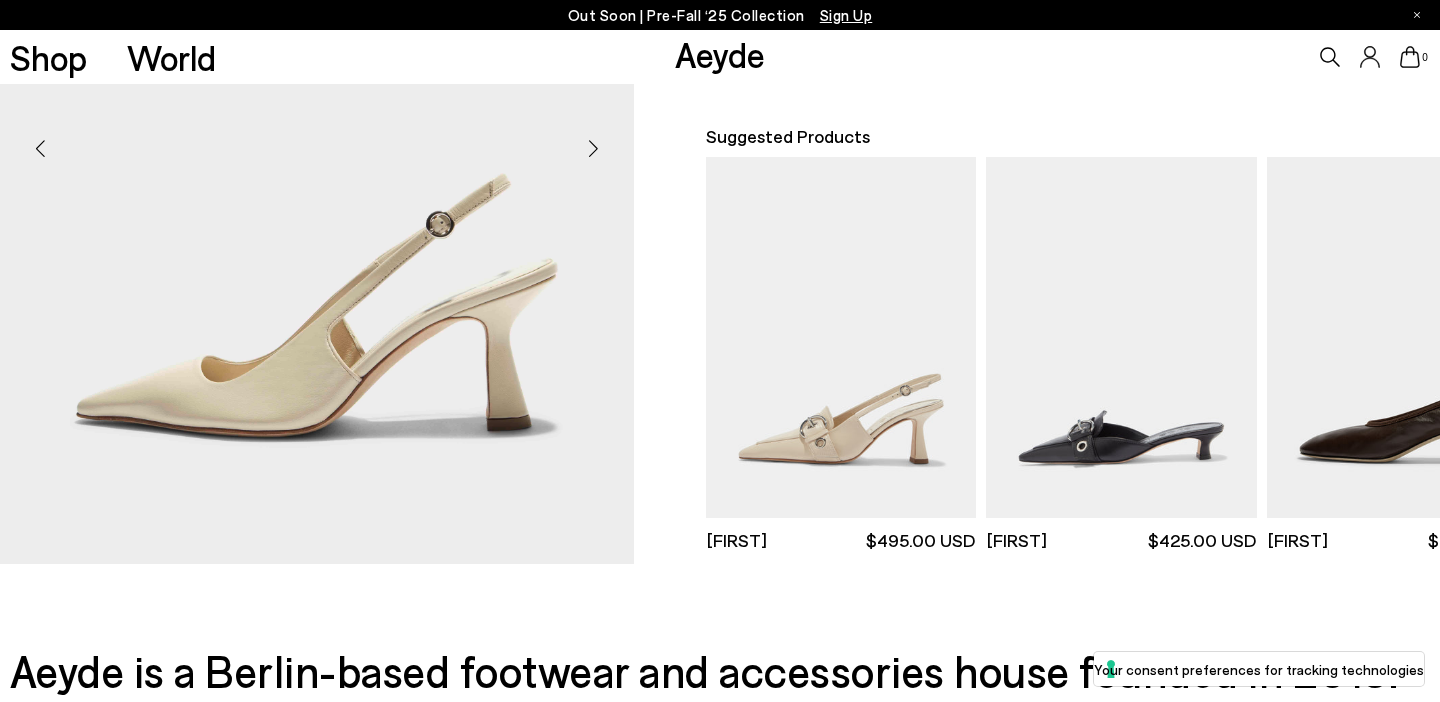scroll, scrollTop: 509, scrollLeft: 0, axis: vertical 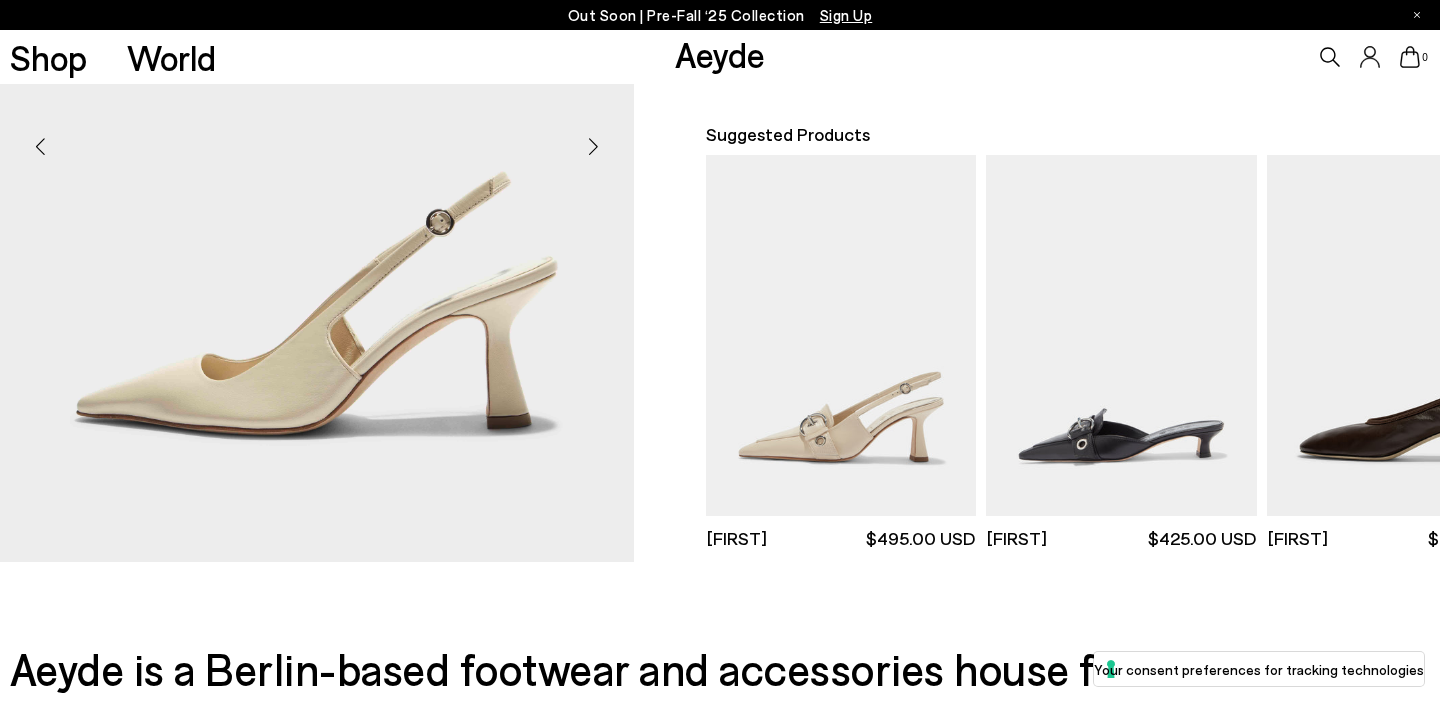 click at bounding box center [594, 146] 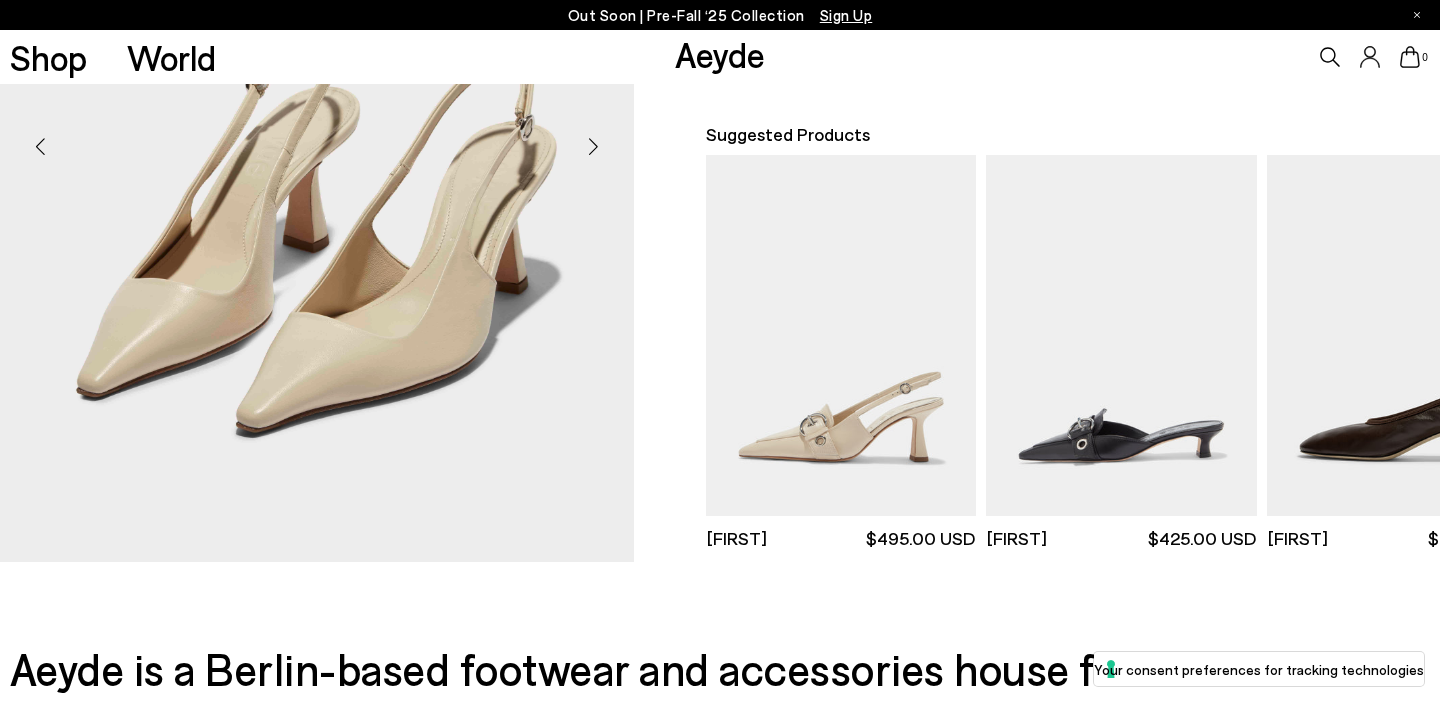 click at bounding box center (594, 146) 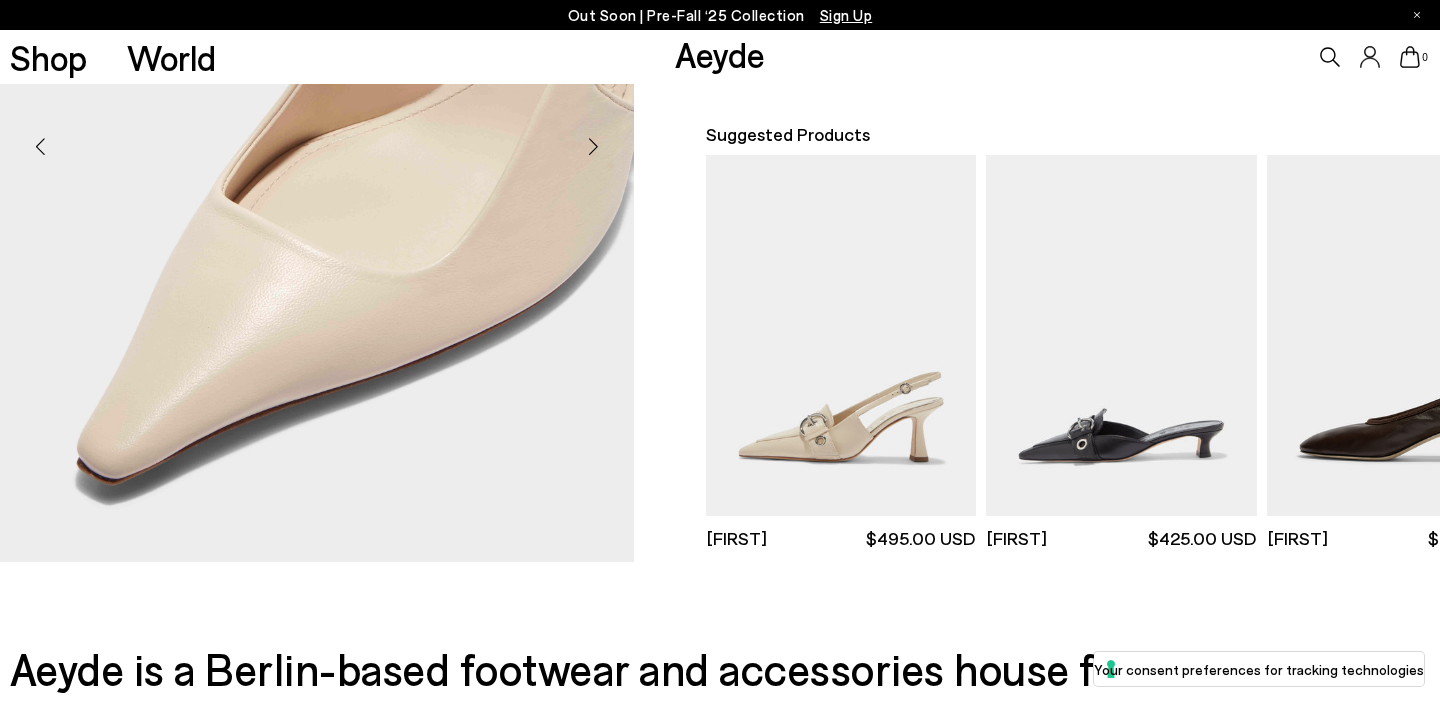 click at bounding box center (594, 146) 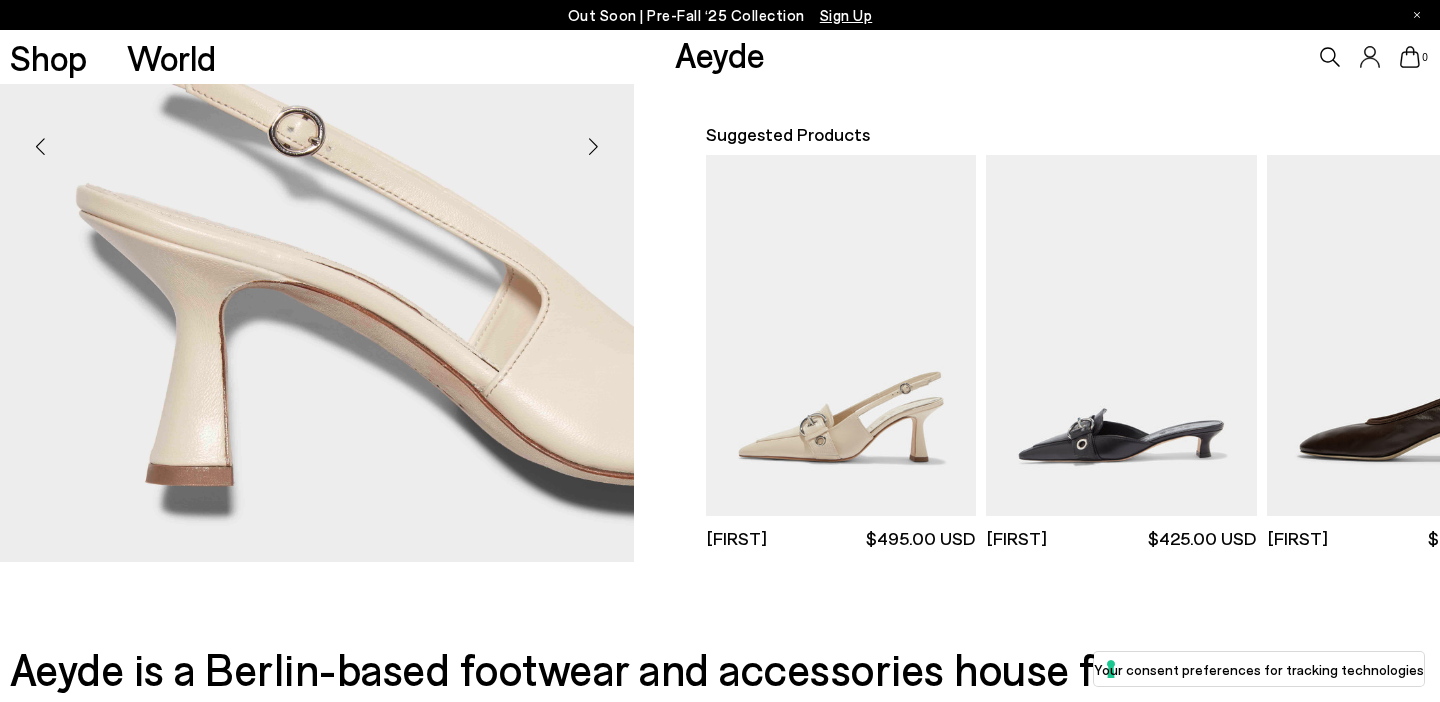click at bounding box center [594, 146] 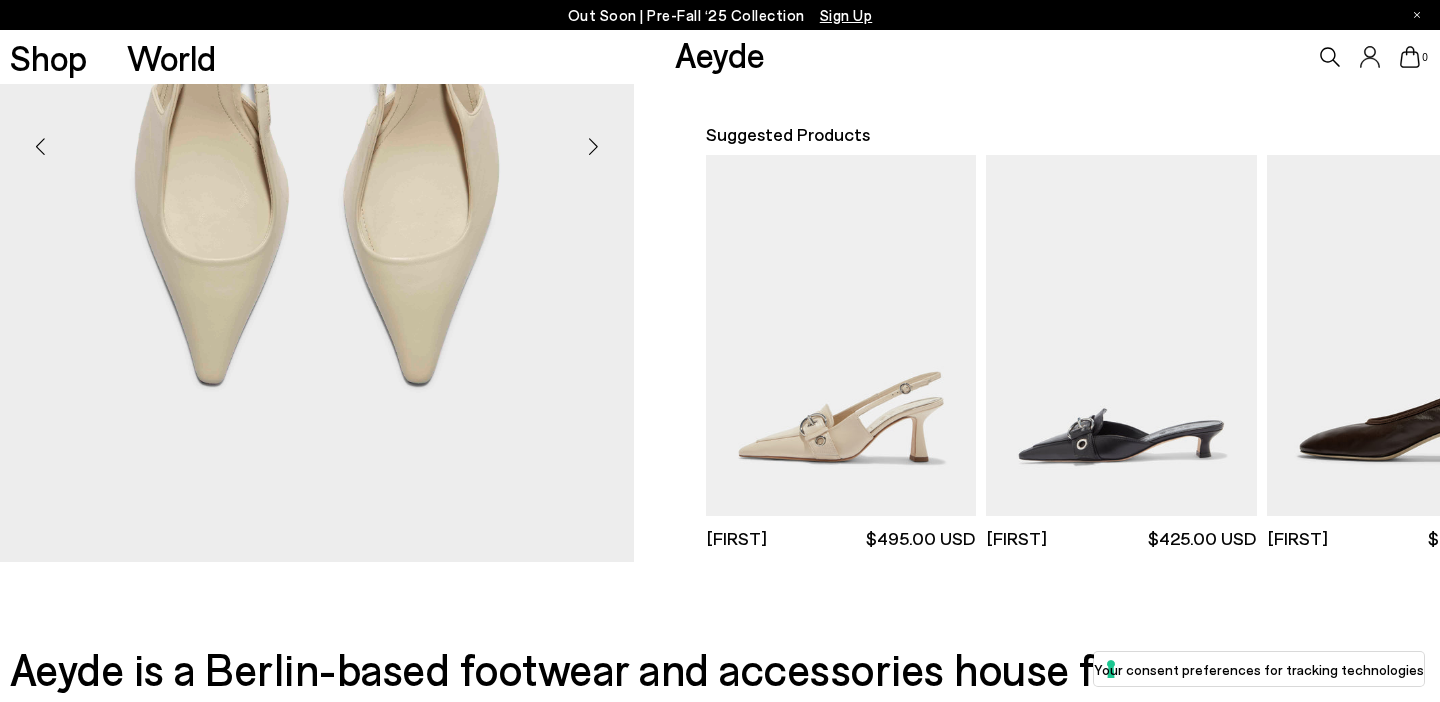 click at bounding box center (594, 146) 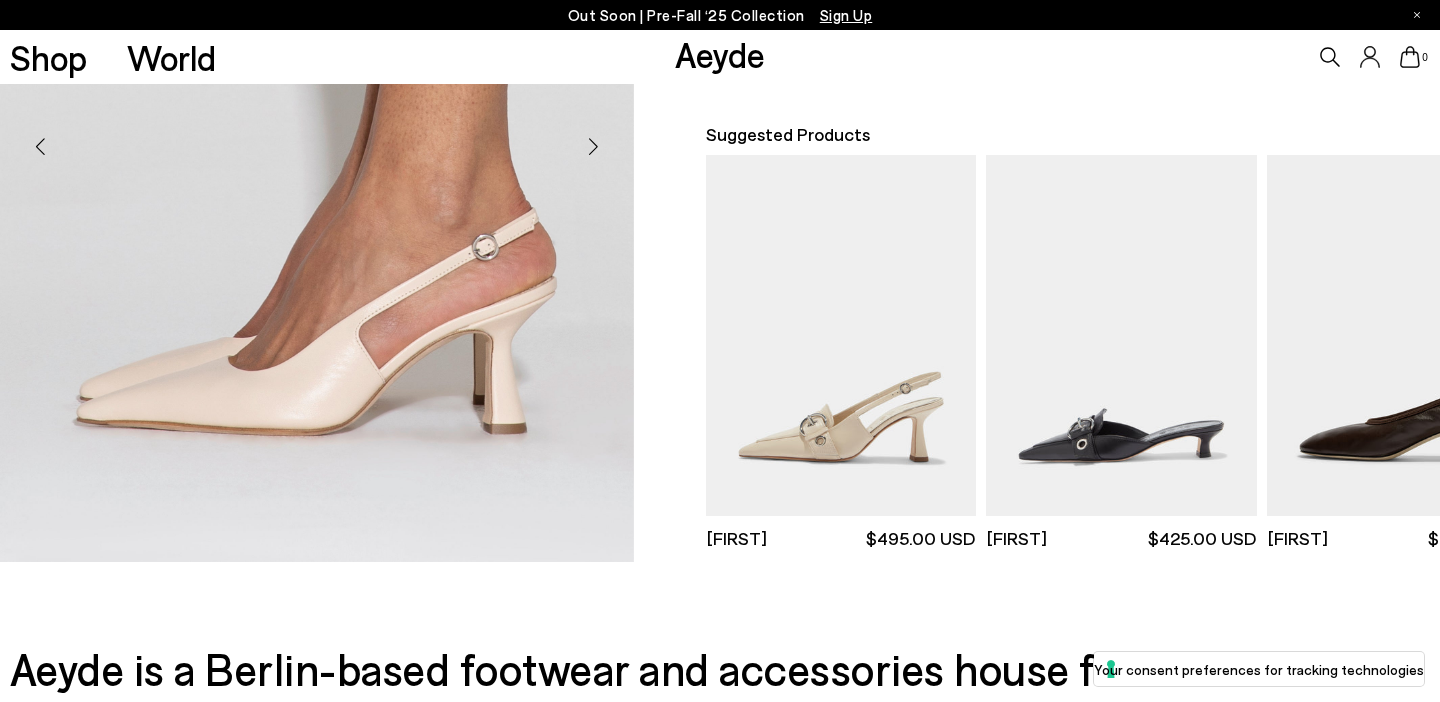 click at bounding box center [594, 146] 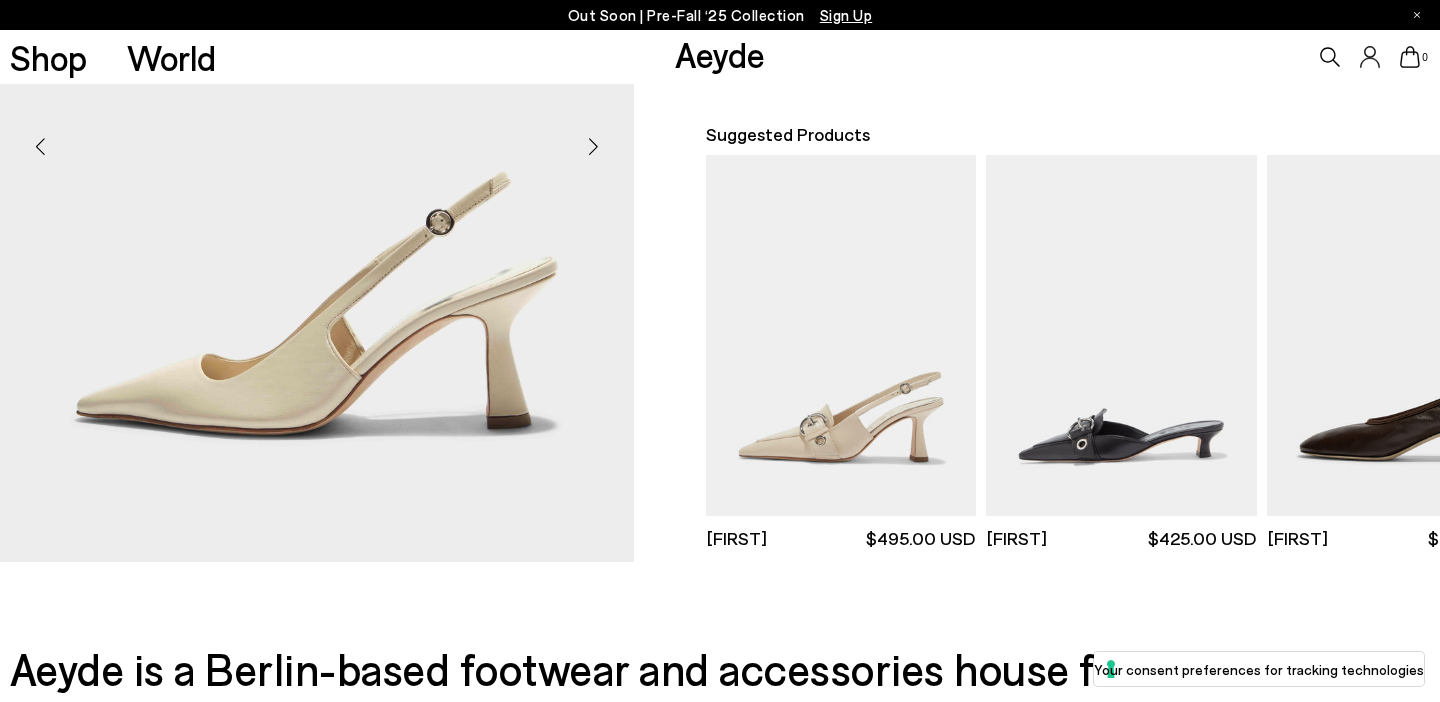 click at bounding box center (594, 146) 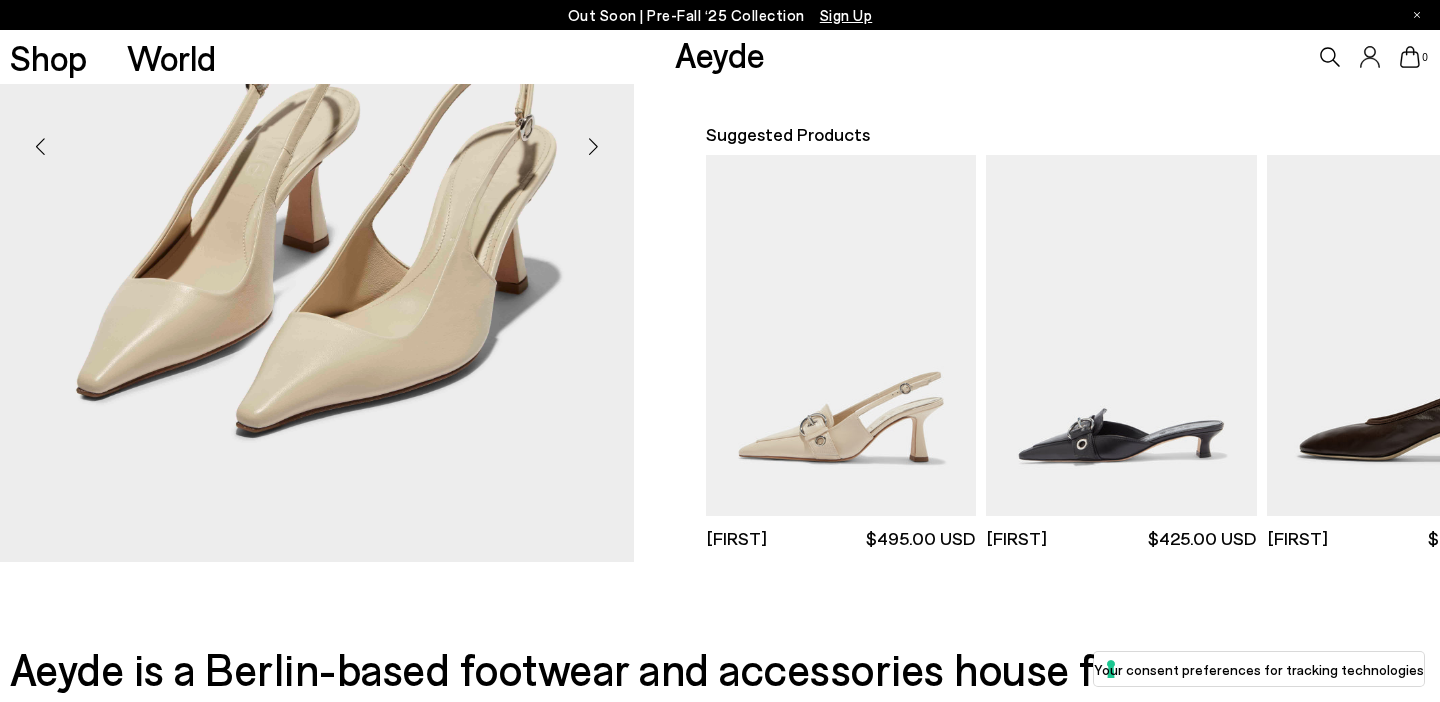 click at bounding box center (594, 146) 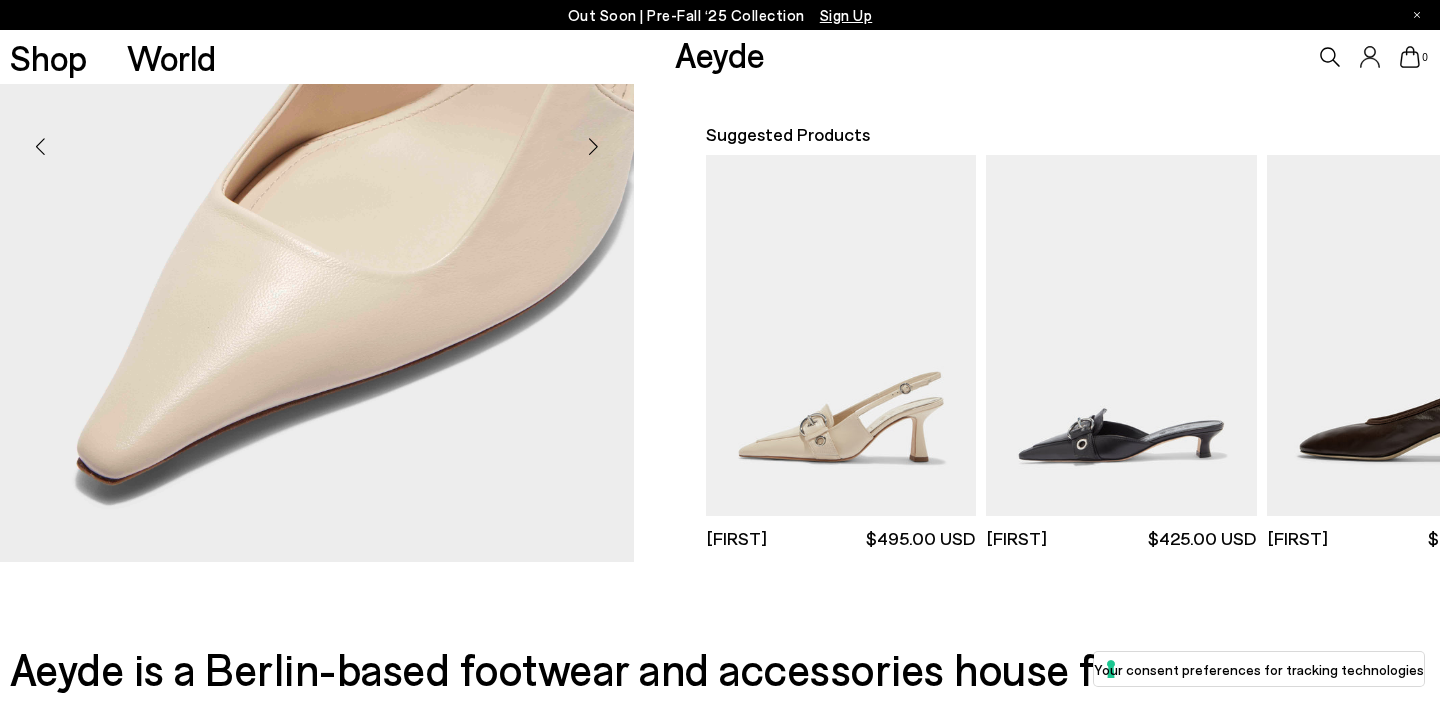 click at bounding box center (594, 146) 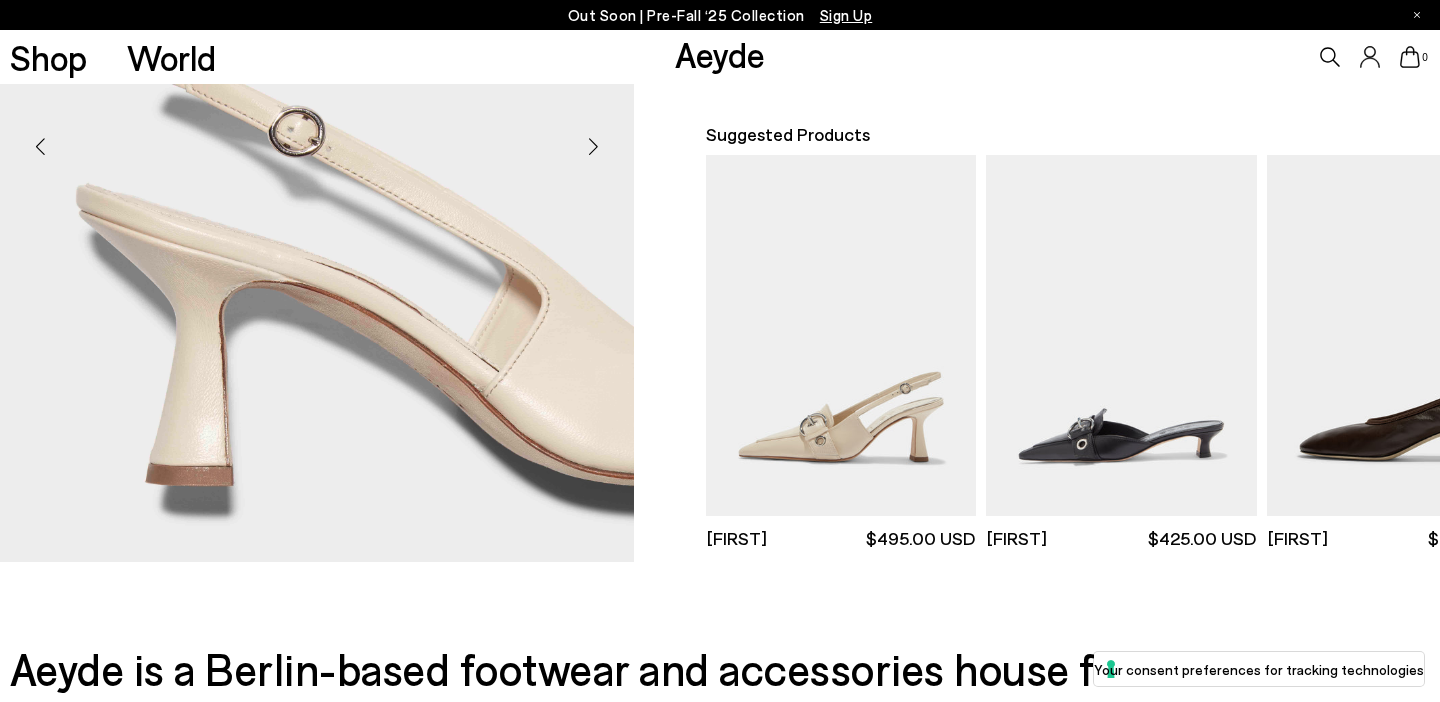 click at bounding box center (594, 146) 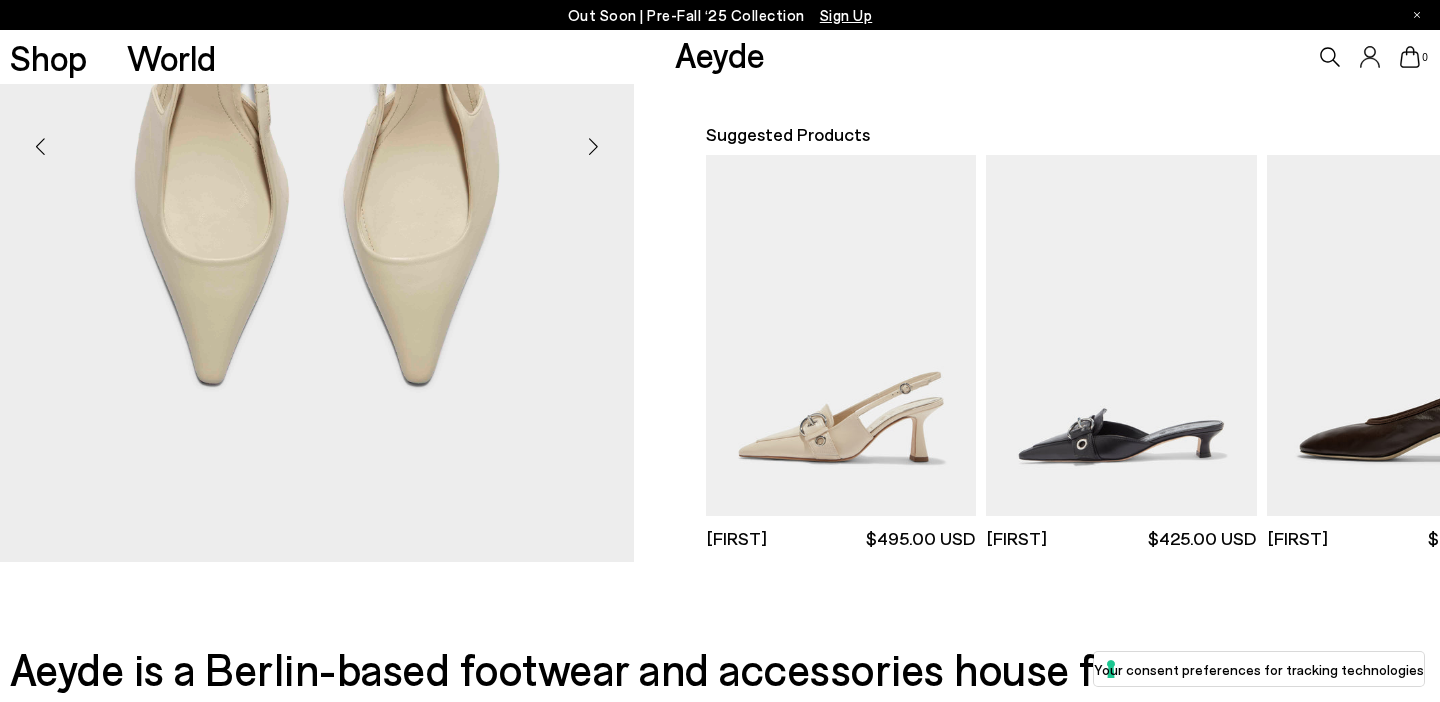 click at bounding box center [594, 146] 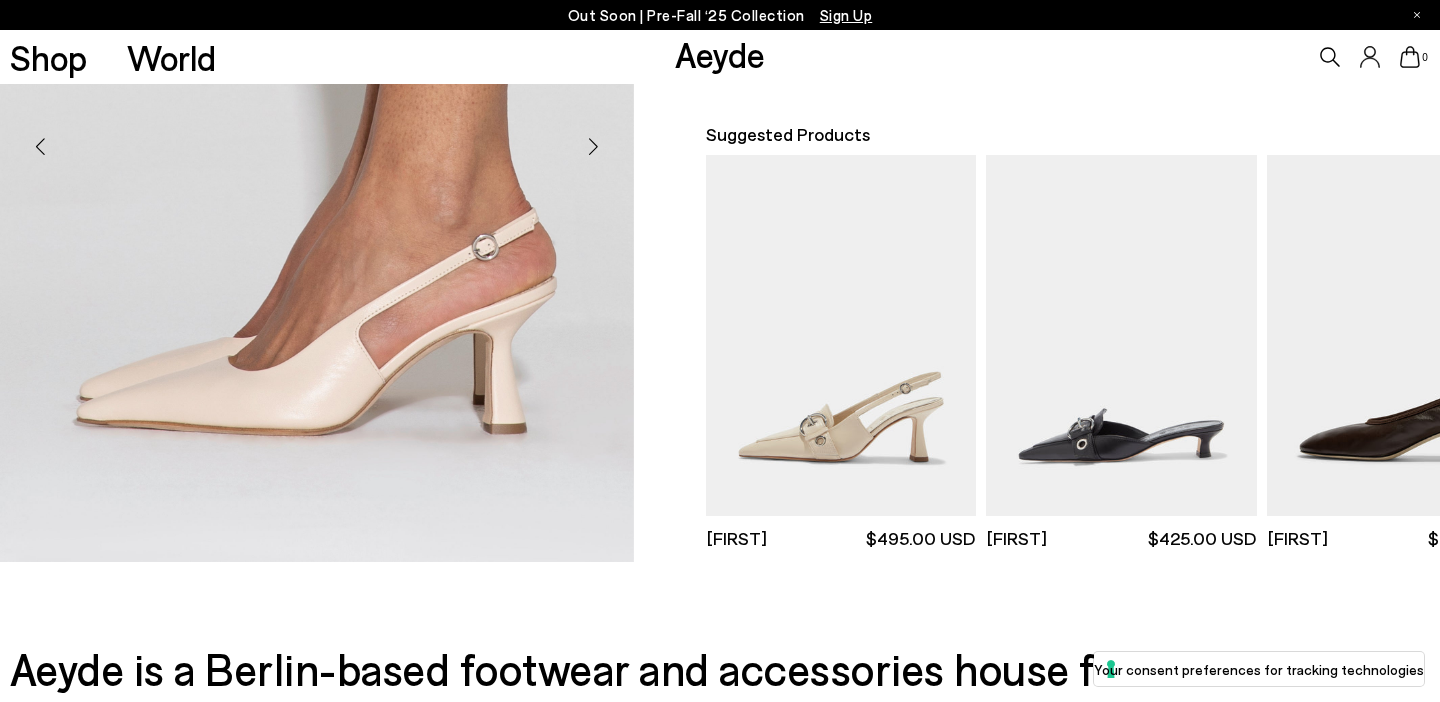click at bounding box center (594, 146) 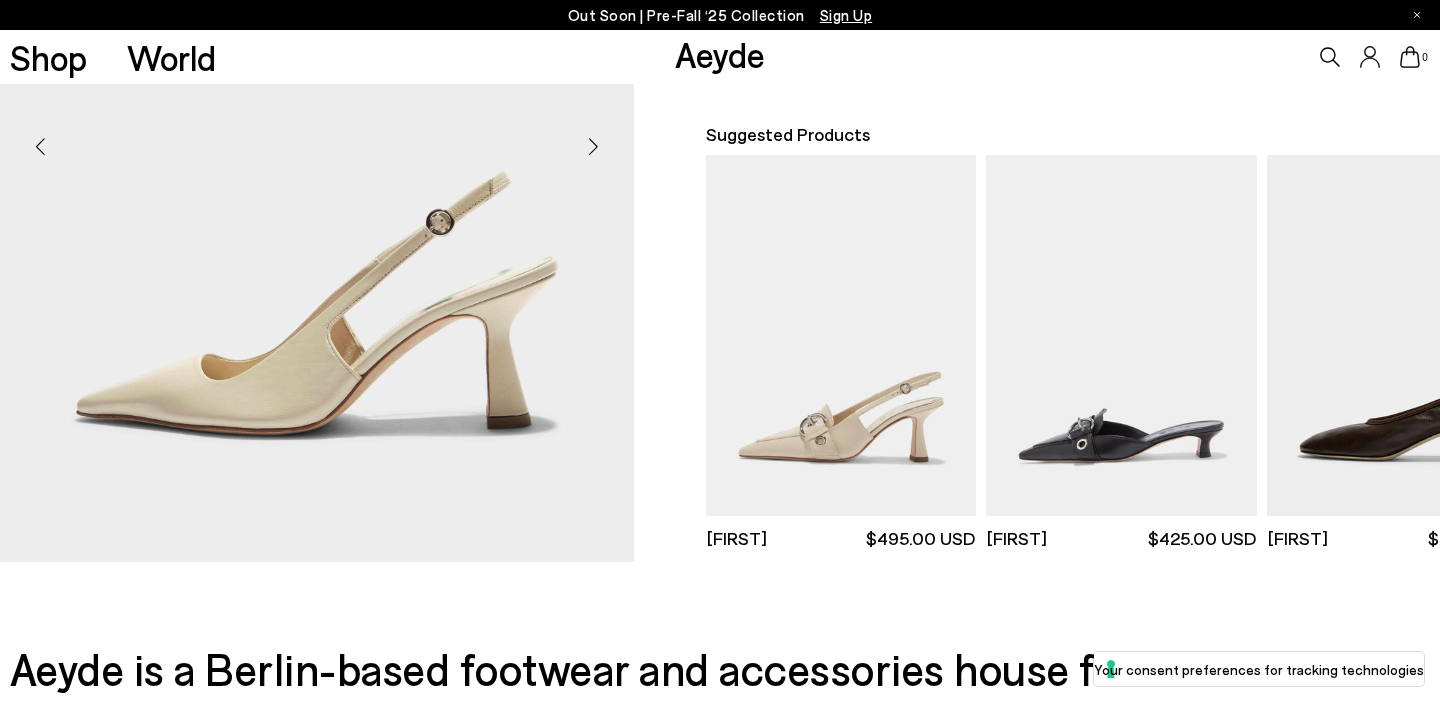 click at bounding box center [594, 146] 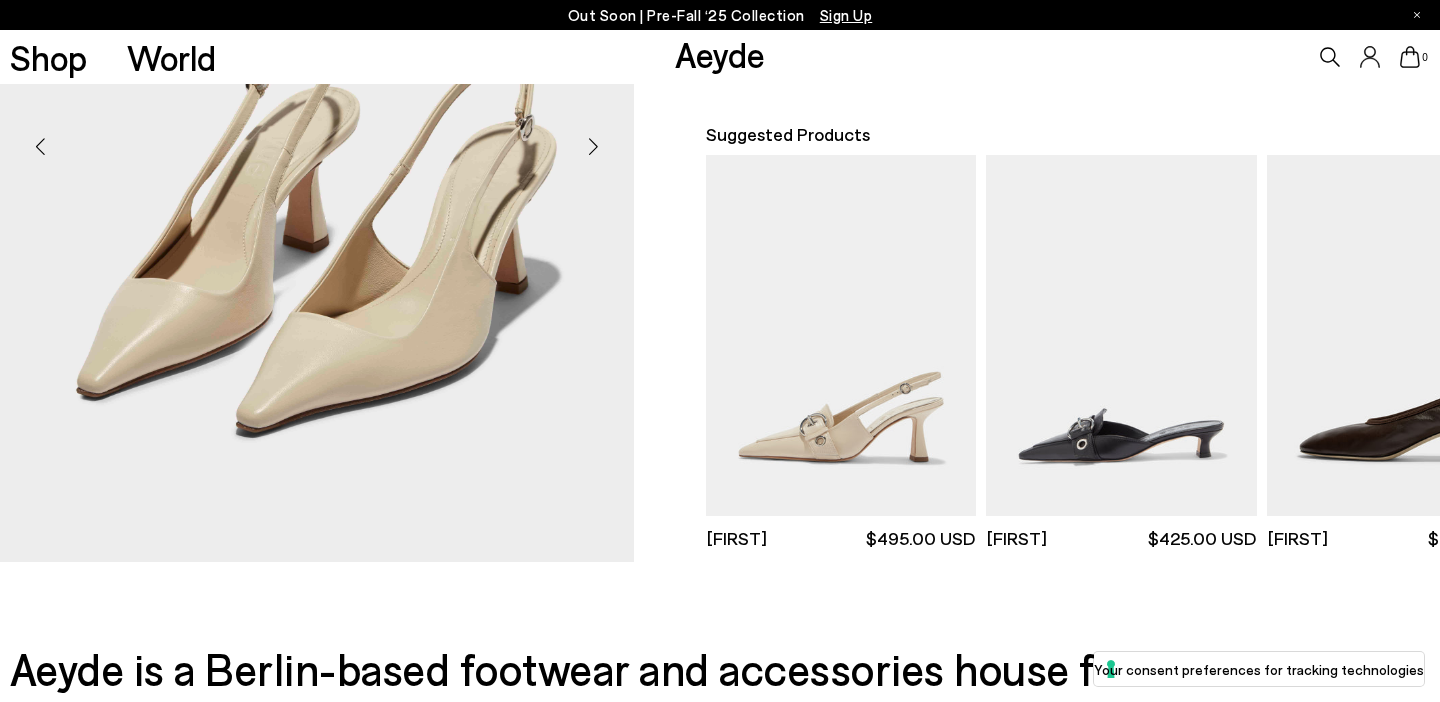 click at bounding box center [594, 146] 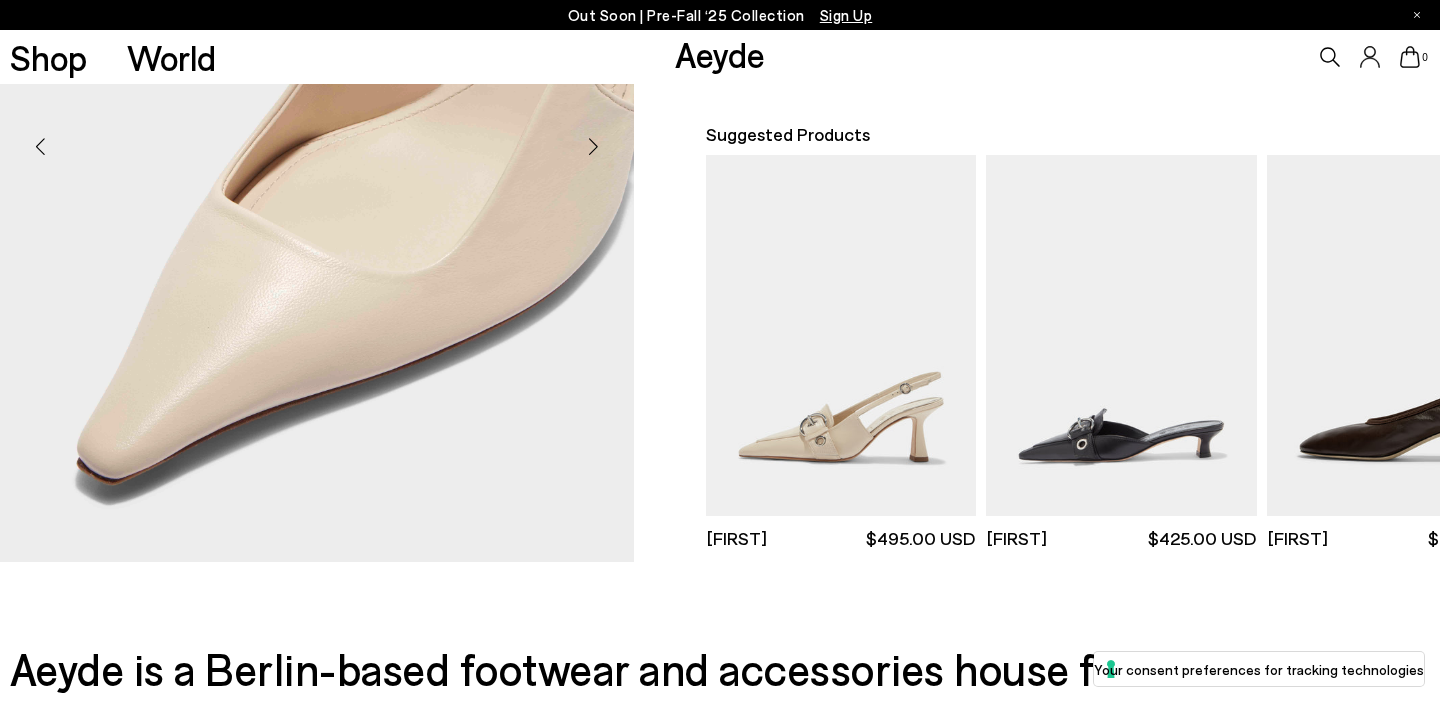 click at bounding box center [594, 146] 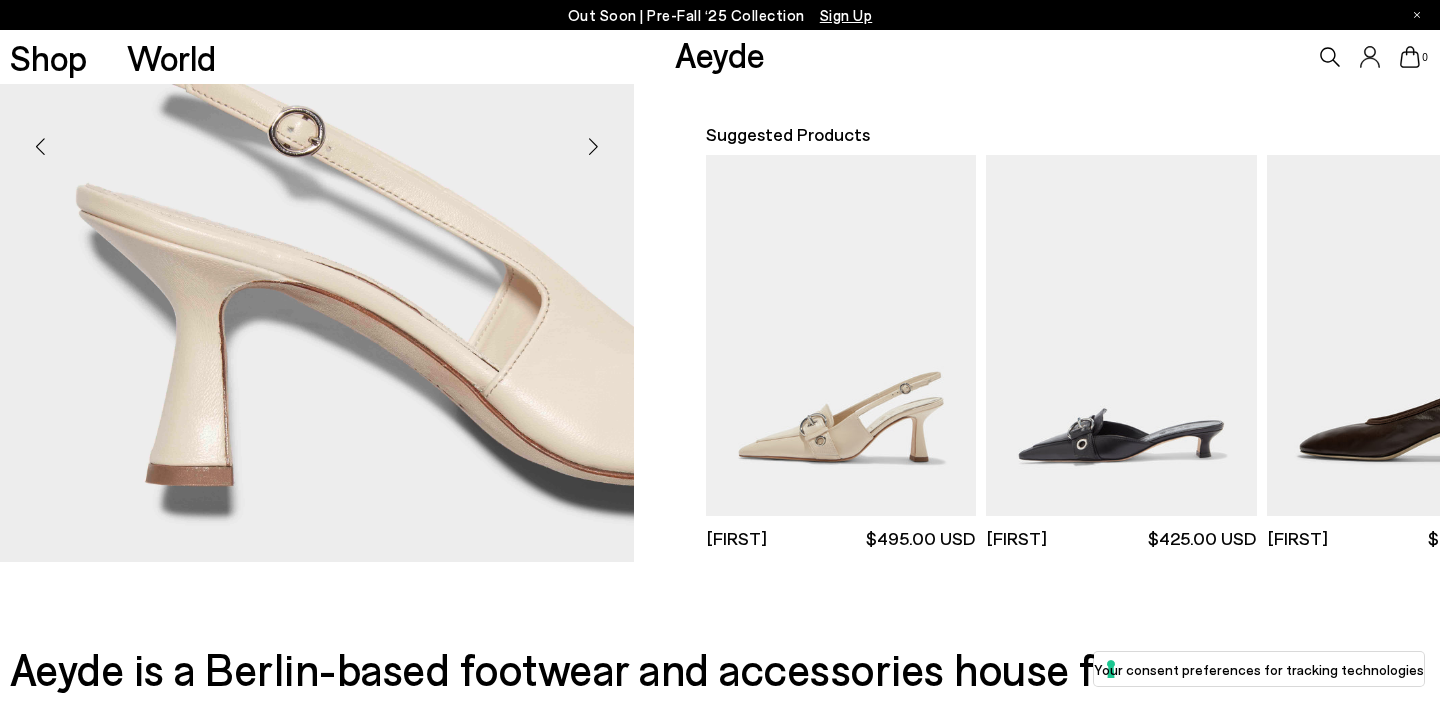 click at bounding box center (594, 146) 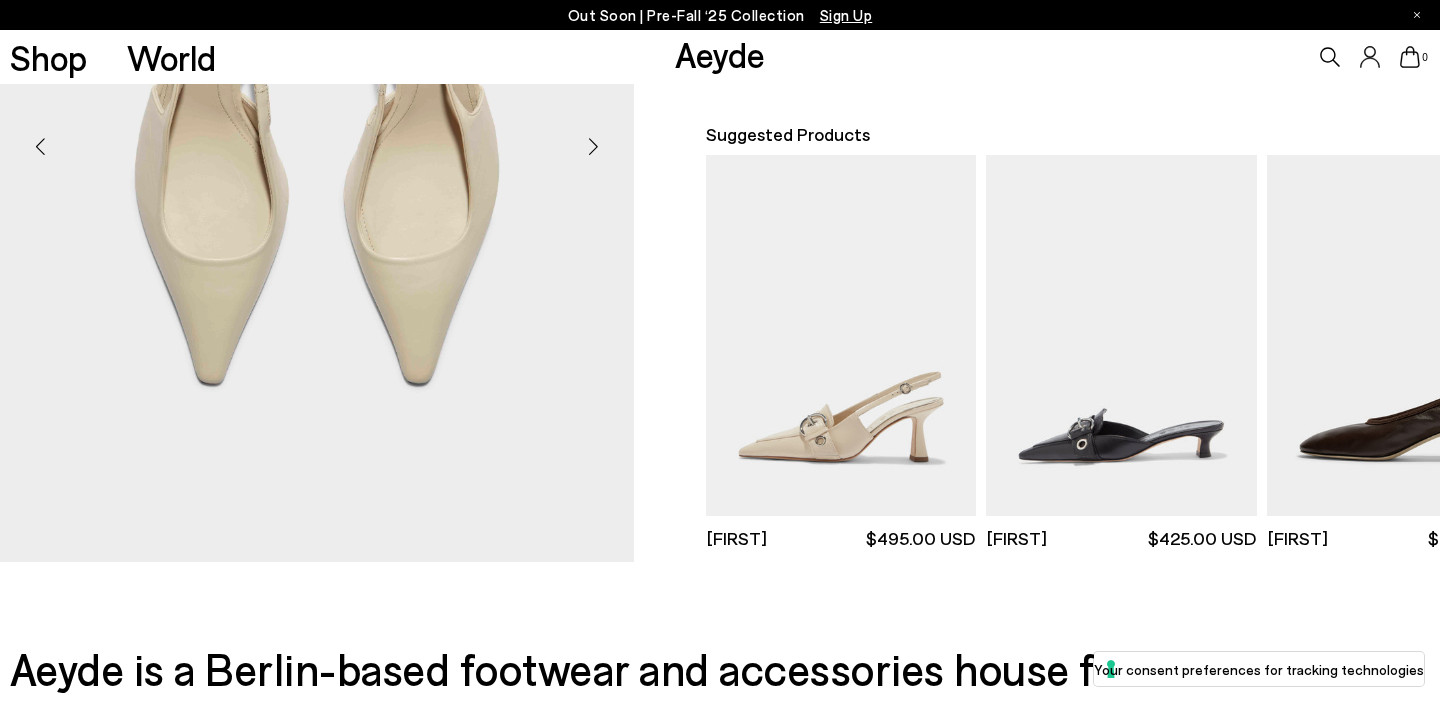 click at bounding box center [594, 146] 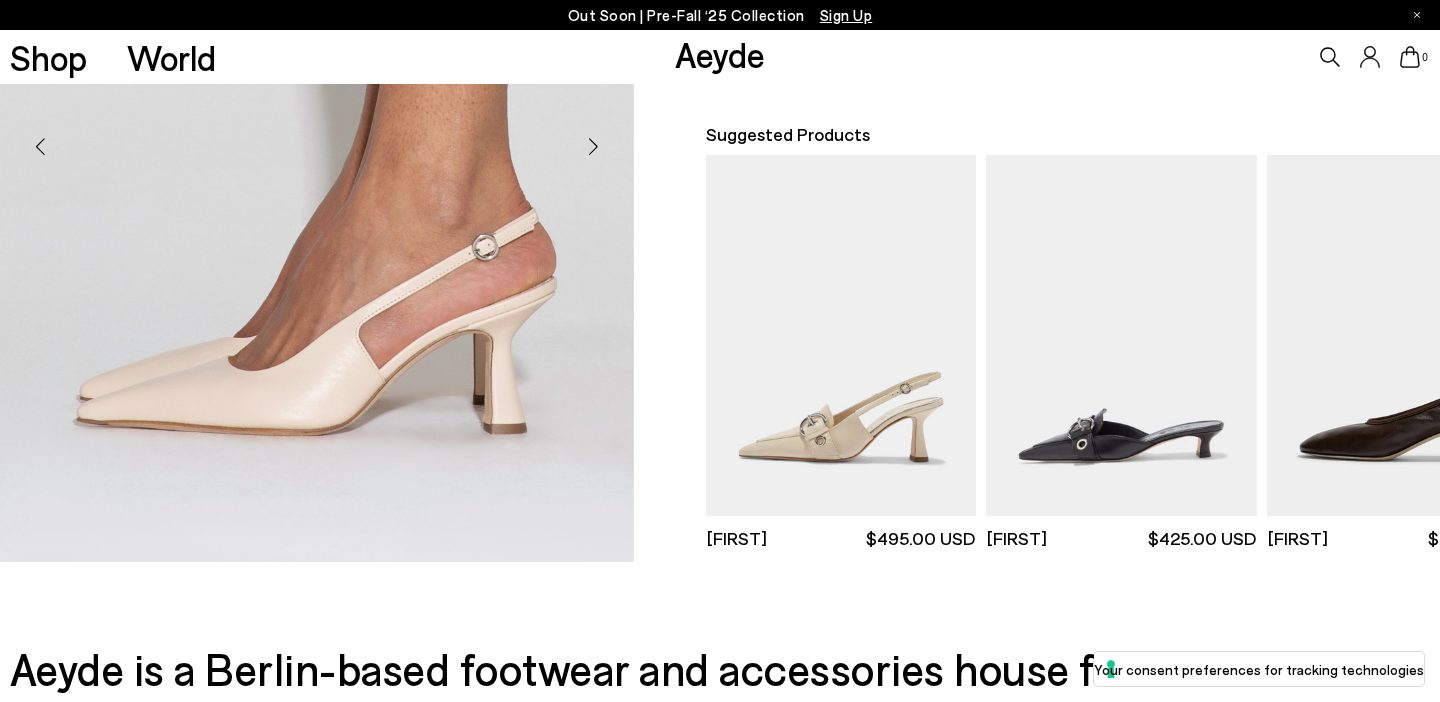 click at bounding box center [594, 146] 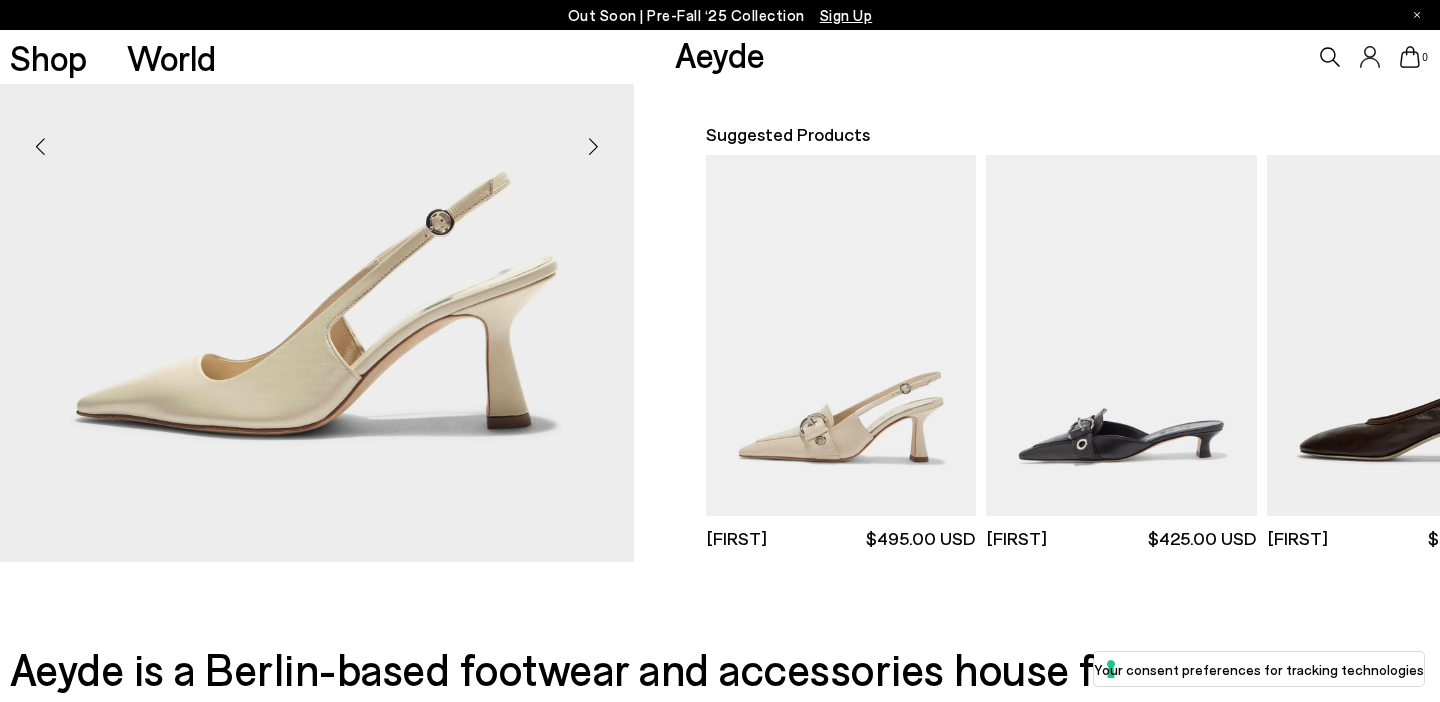 click at bounding box center [594, 146] 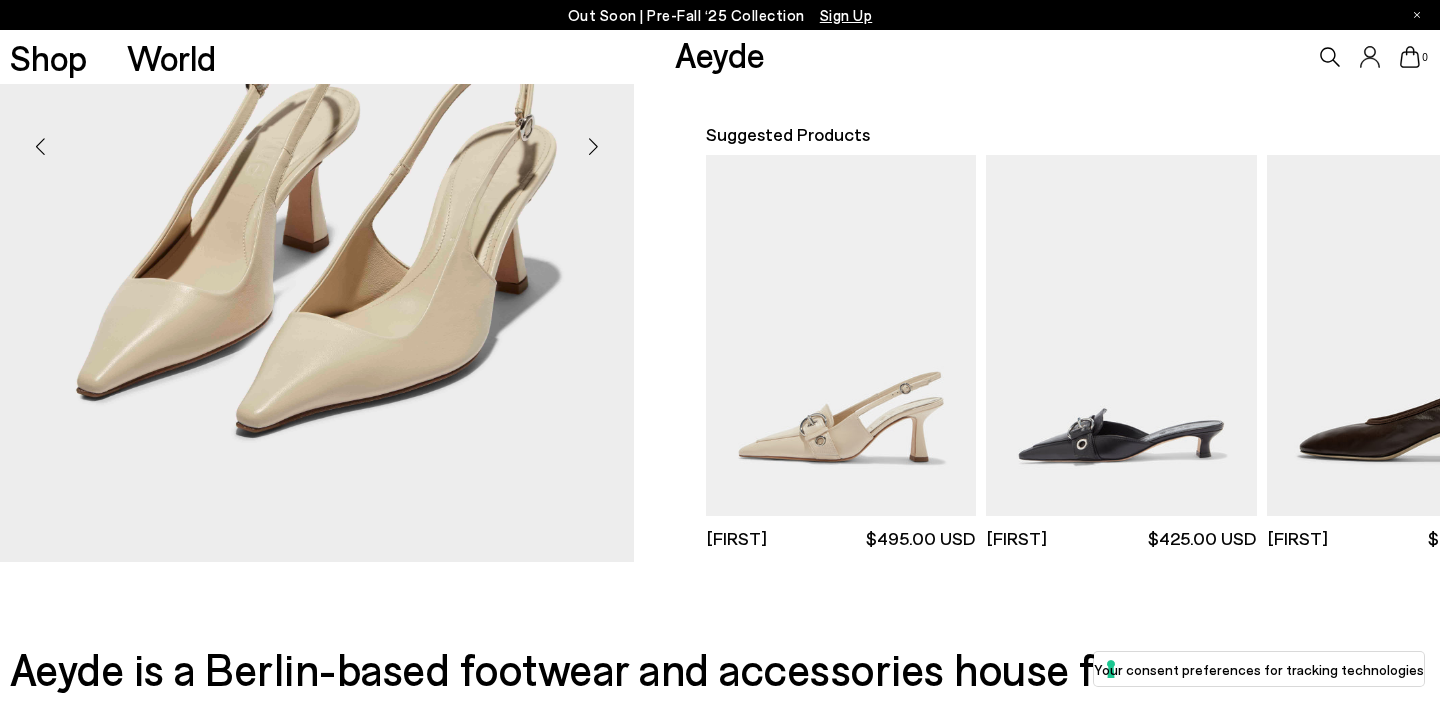 click at bounding box center [594, 146] 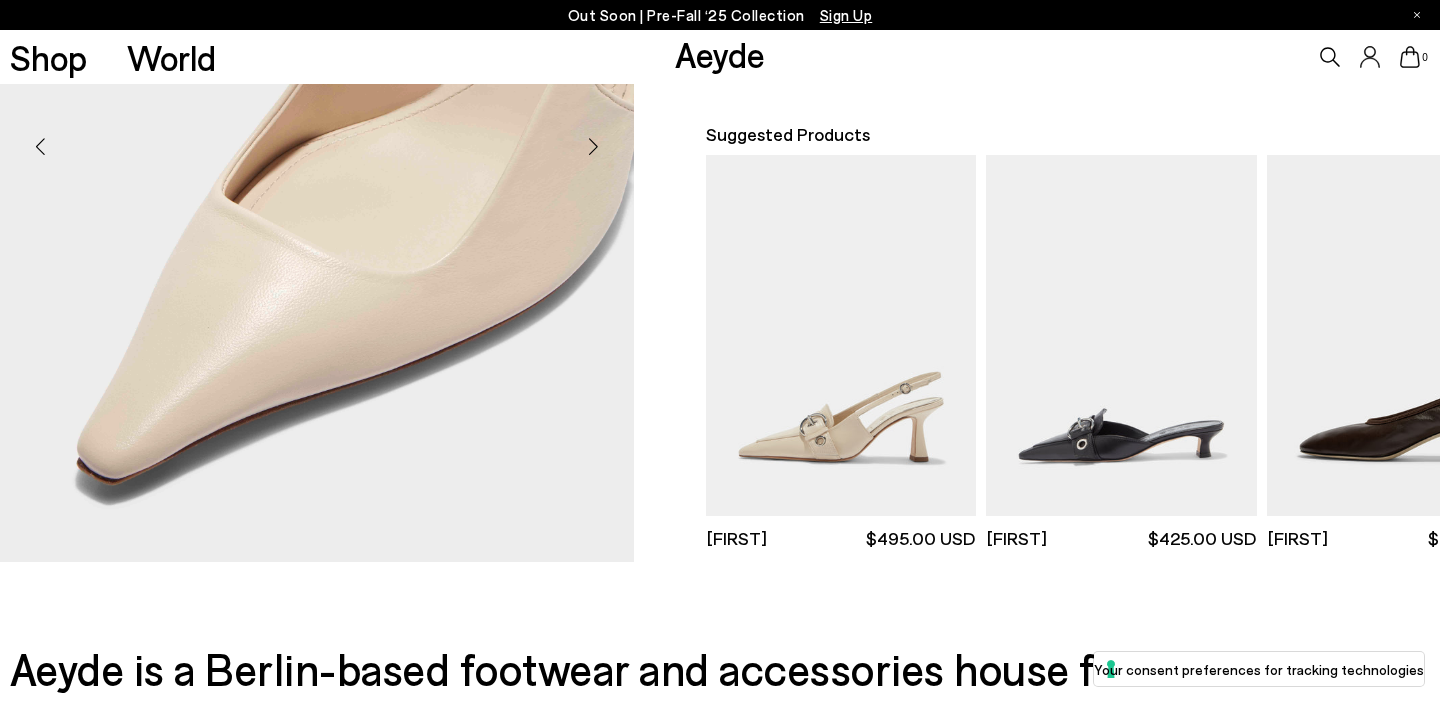 click at bounding box center [594, 146] 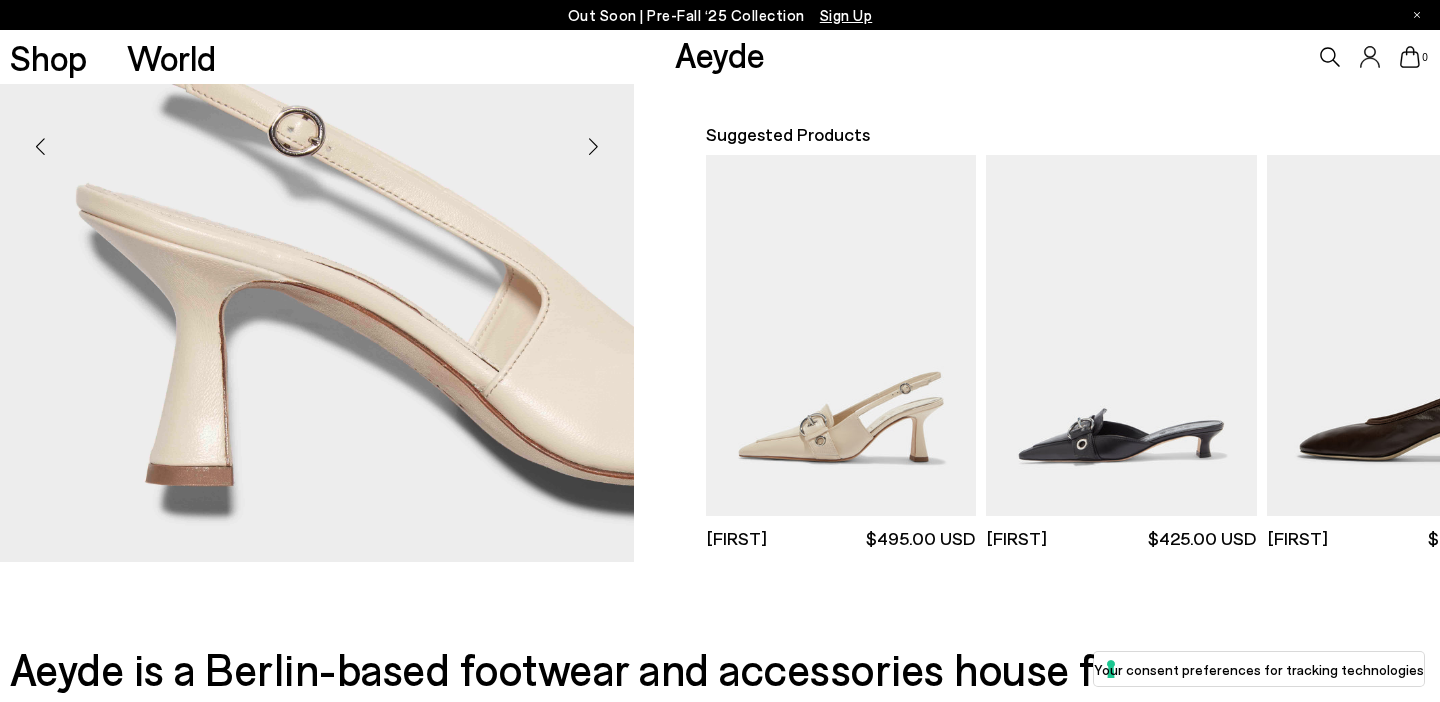 click at bounding box center [594, 146] 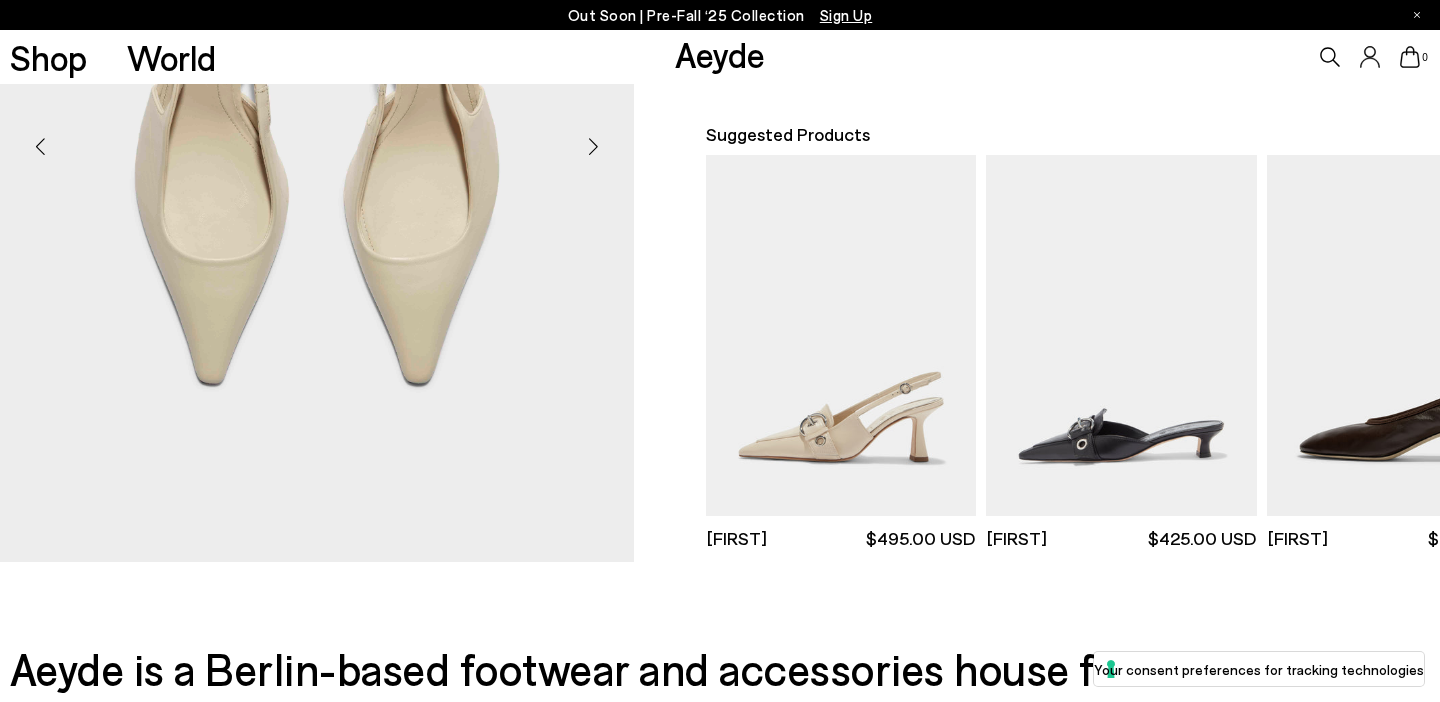 click at bounding box center (594, 146) 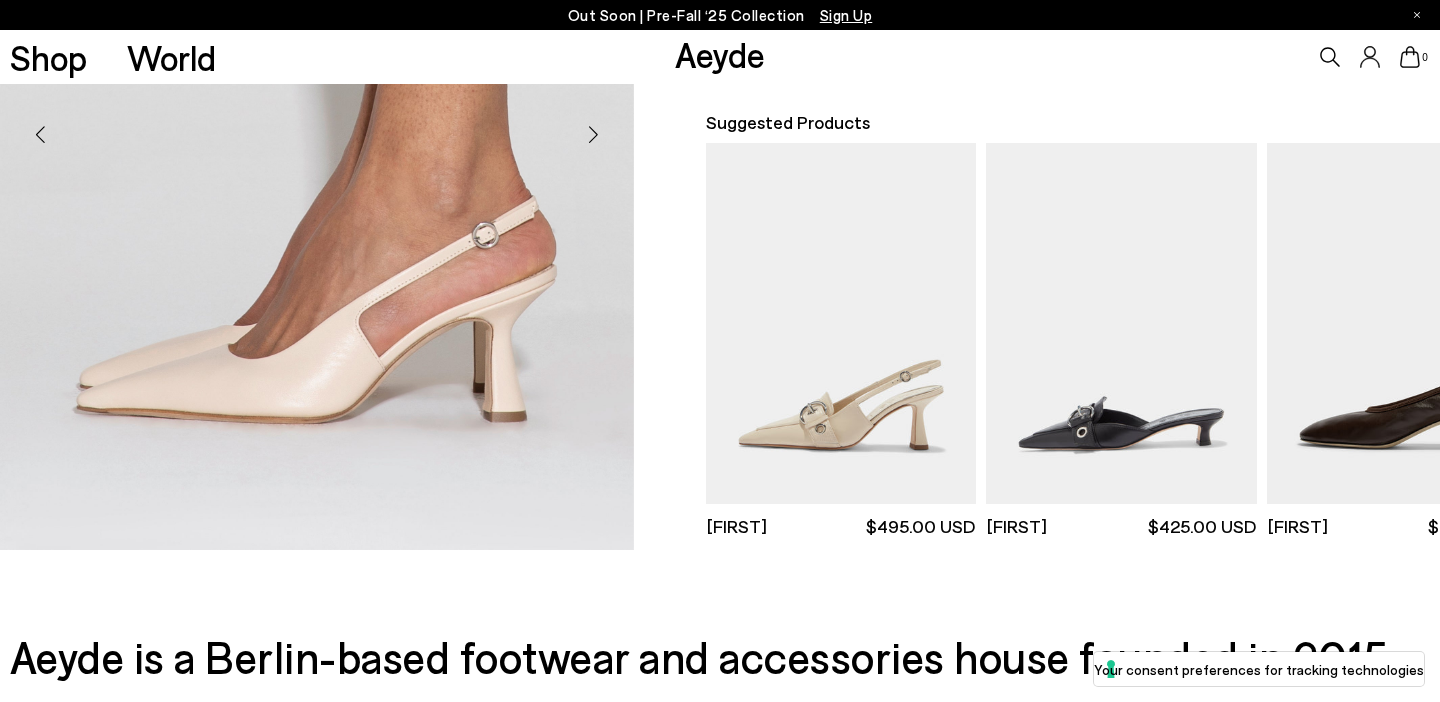 scroll, scrollTop: 523, scrollLeft: 0, axis: vertical 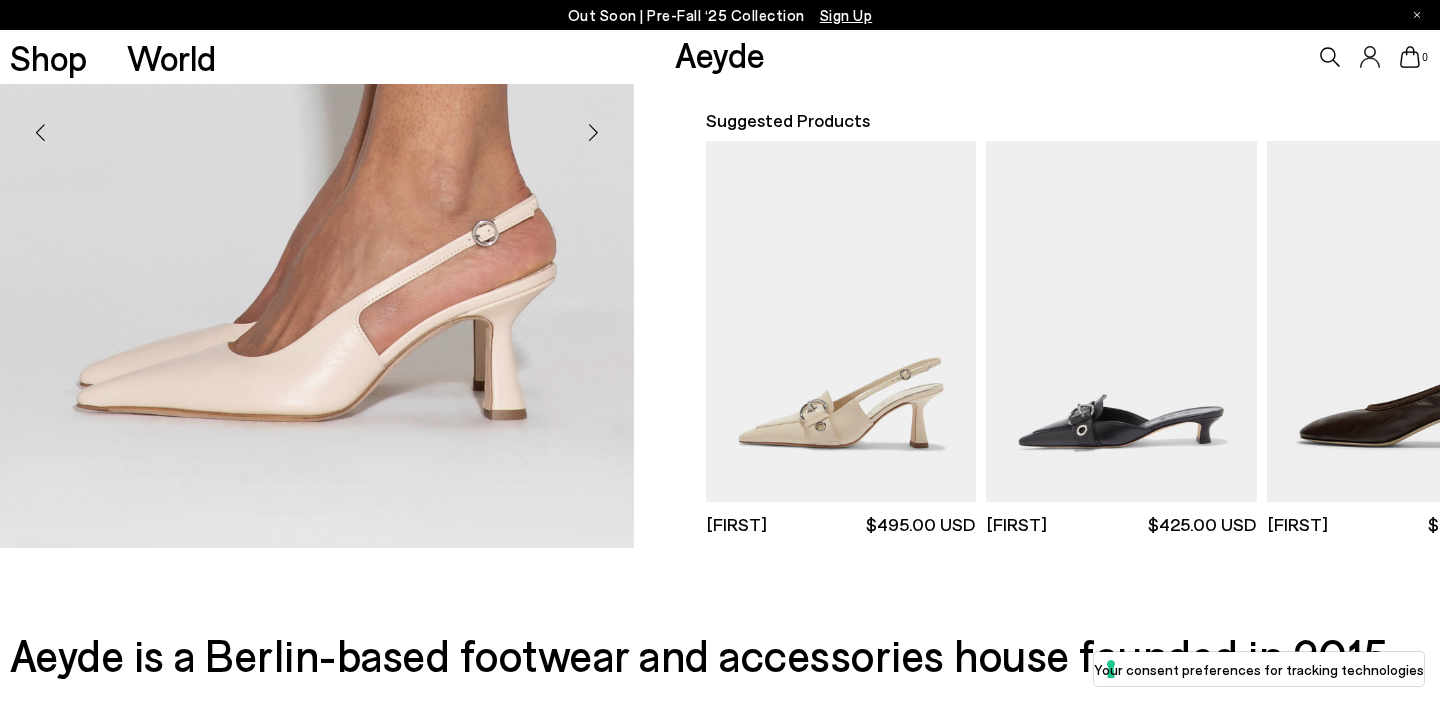 click at bounding box center (594, 132) 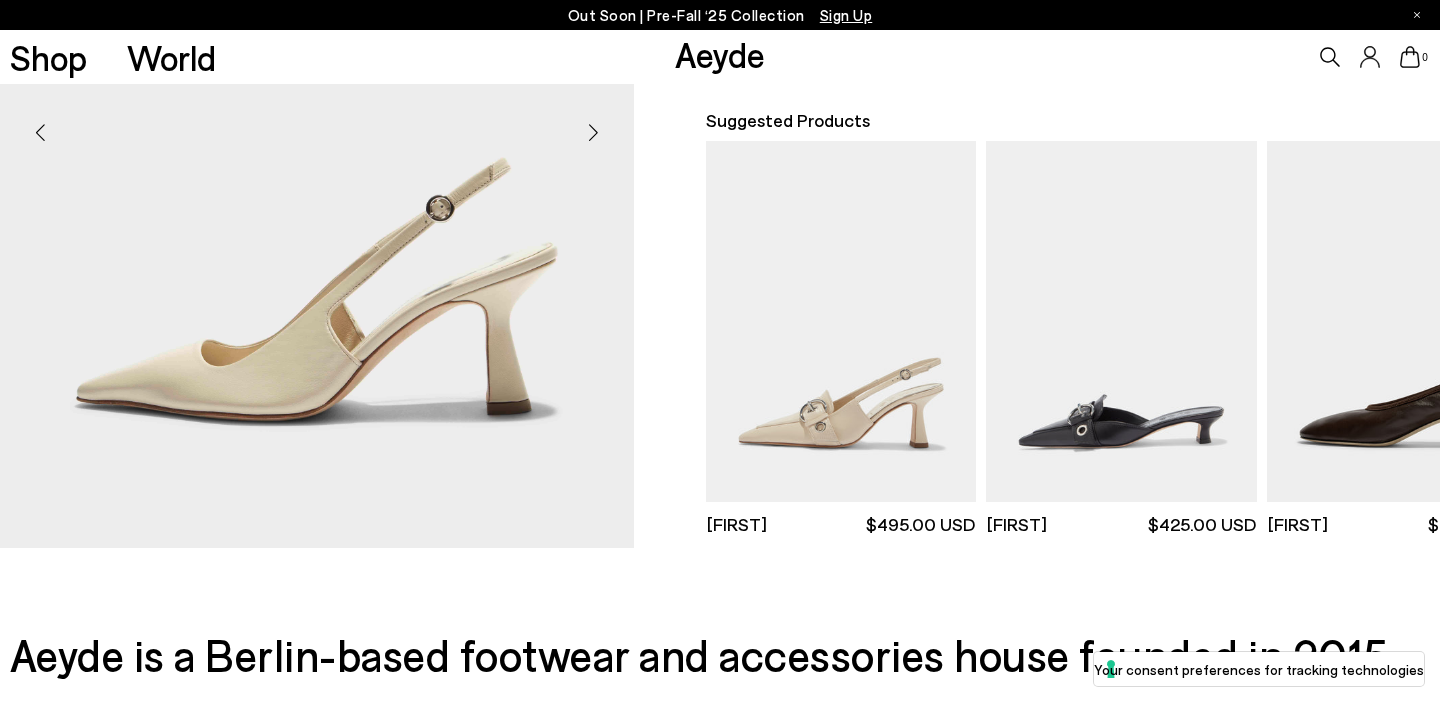 click at bounding box center (594, 132) 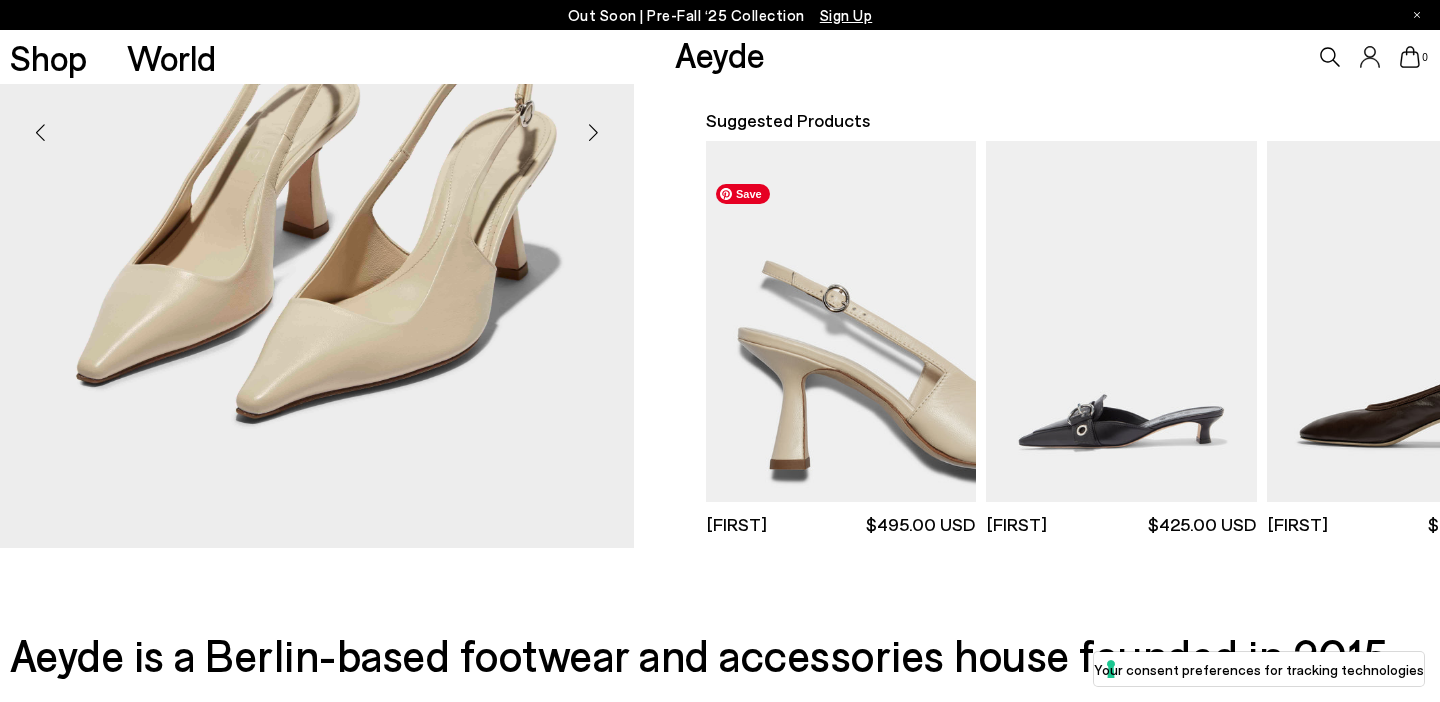 click at bounding box center [841, 321] 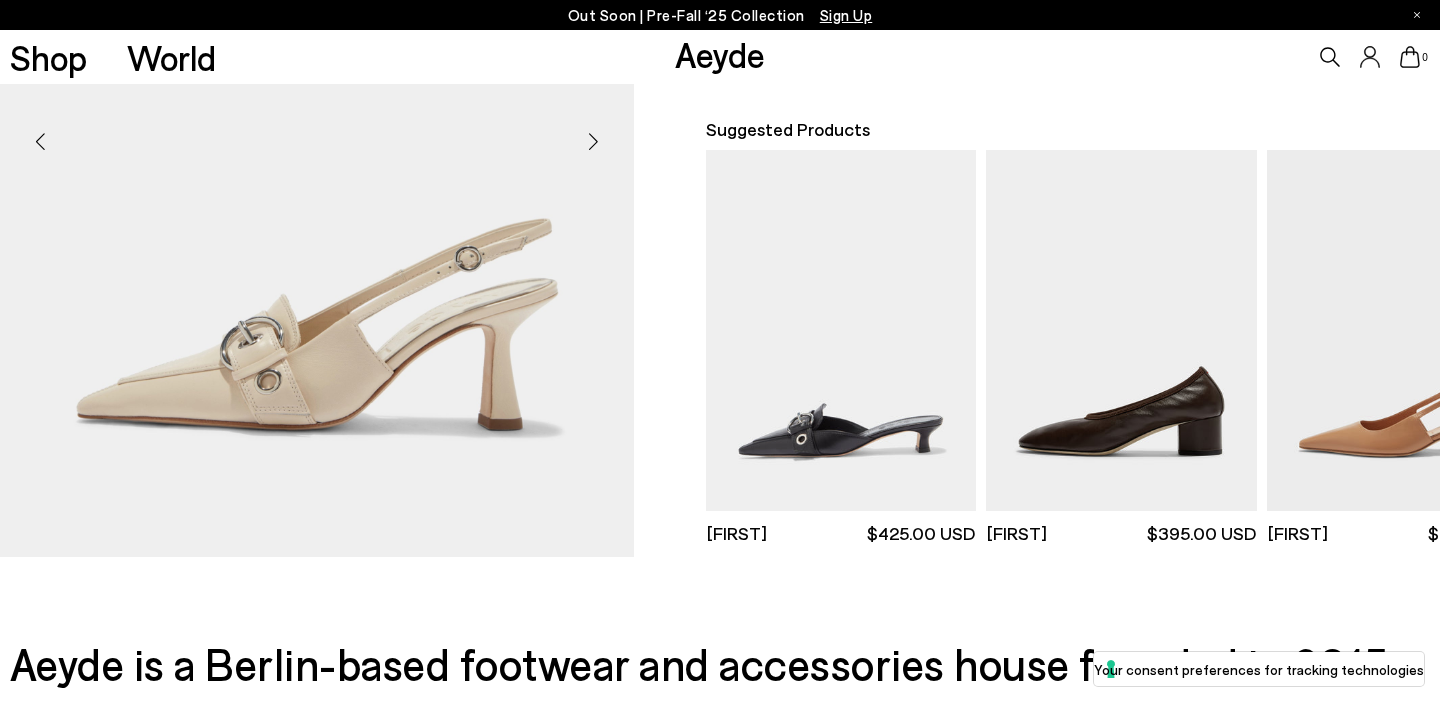scroll, scrollTop: 398, scrollLeft: 0, axis: vertical 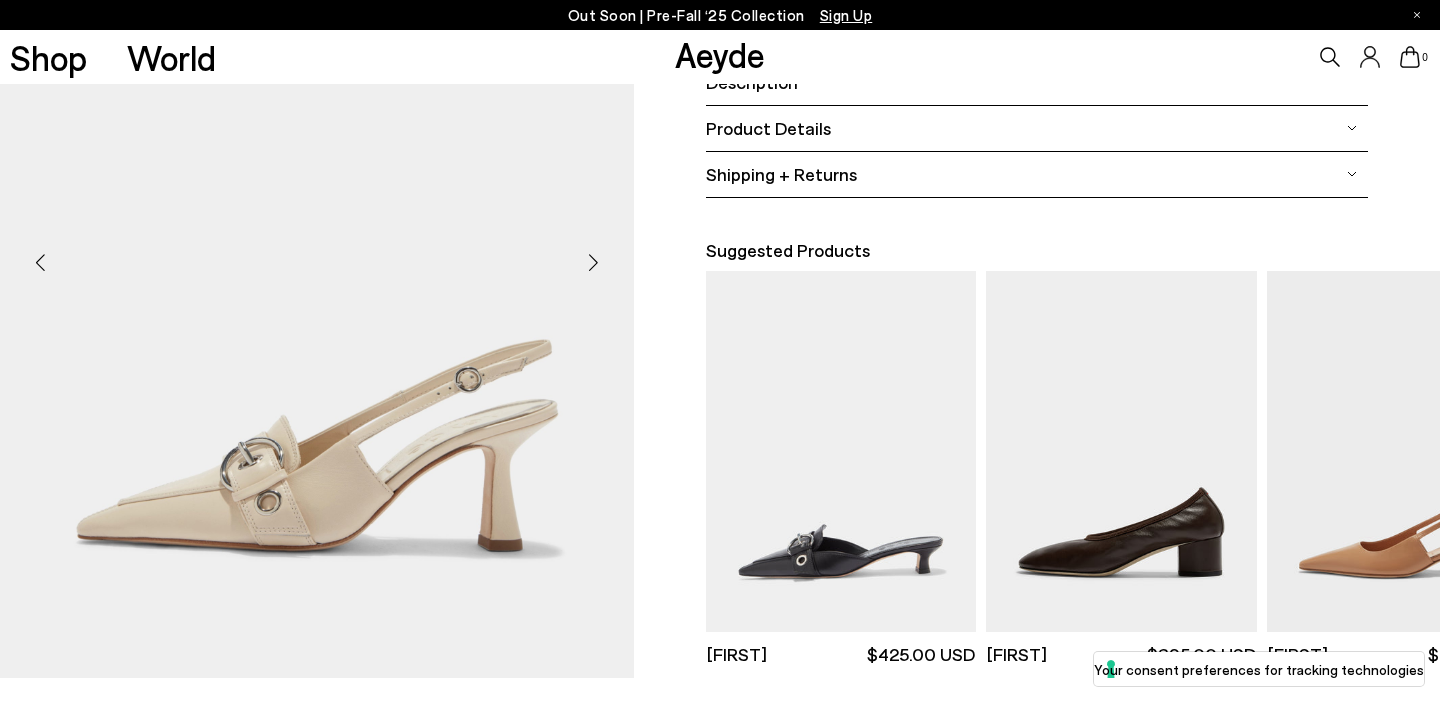 click at bounding box center [594, 262] 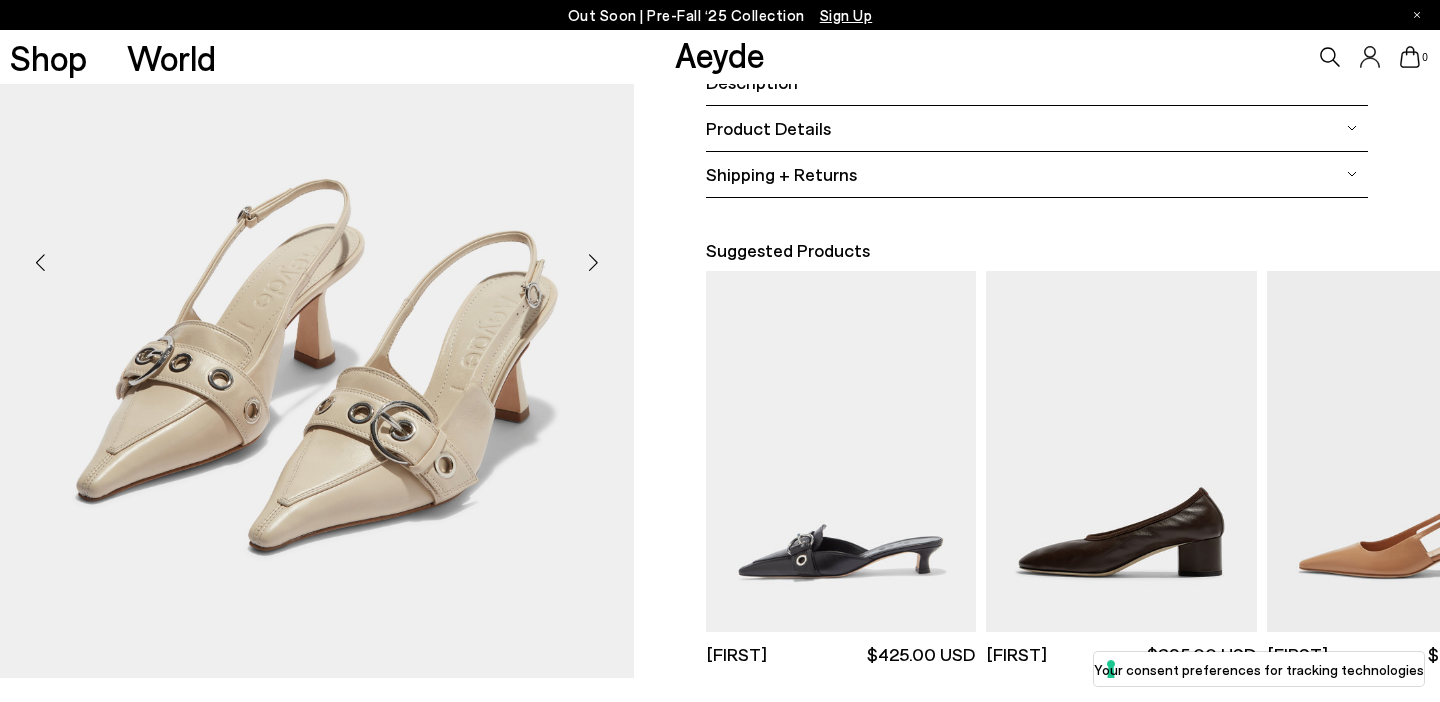 click at bounding box center (594, 262) 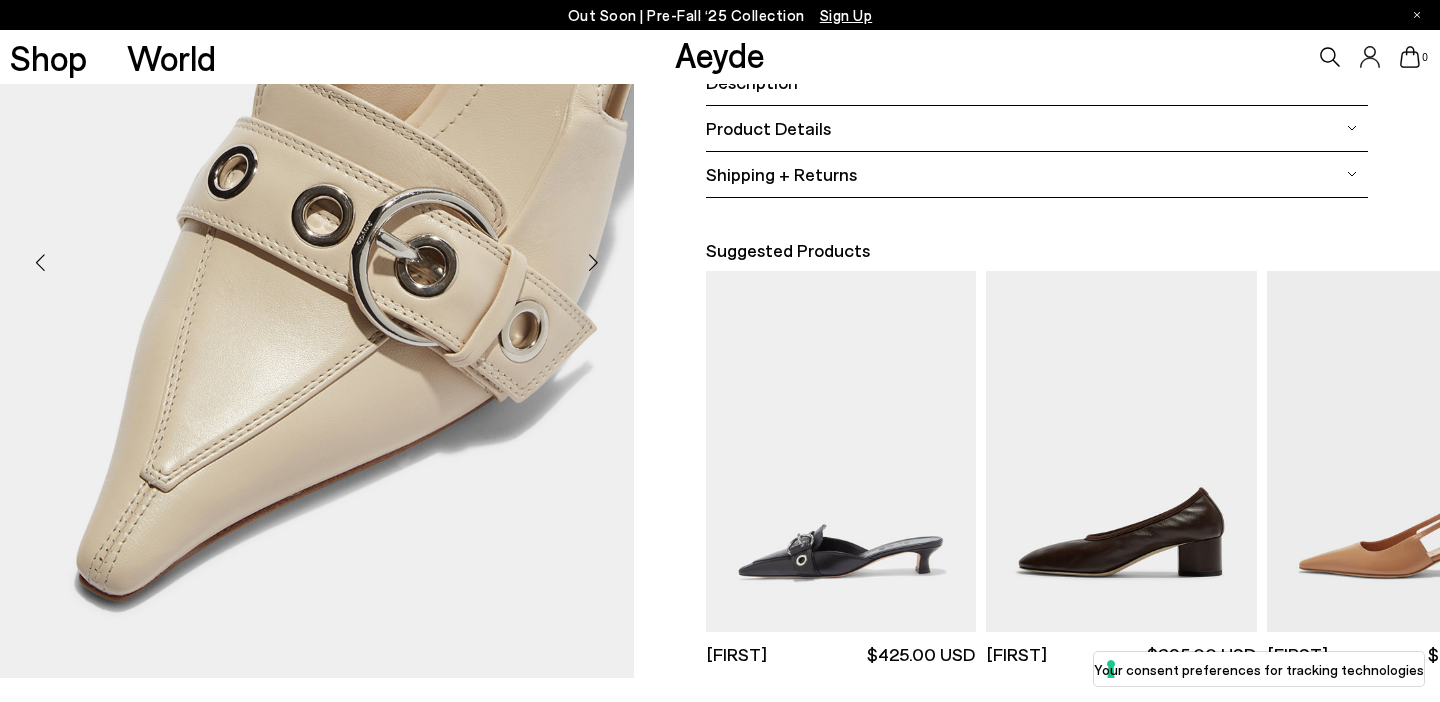 click at bounding box center (594, 262) 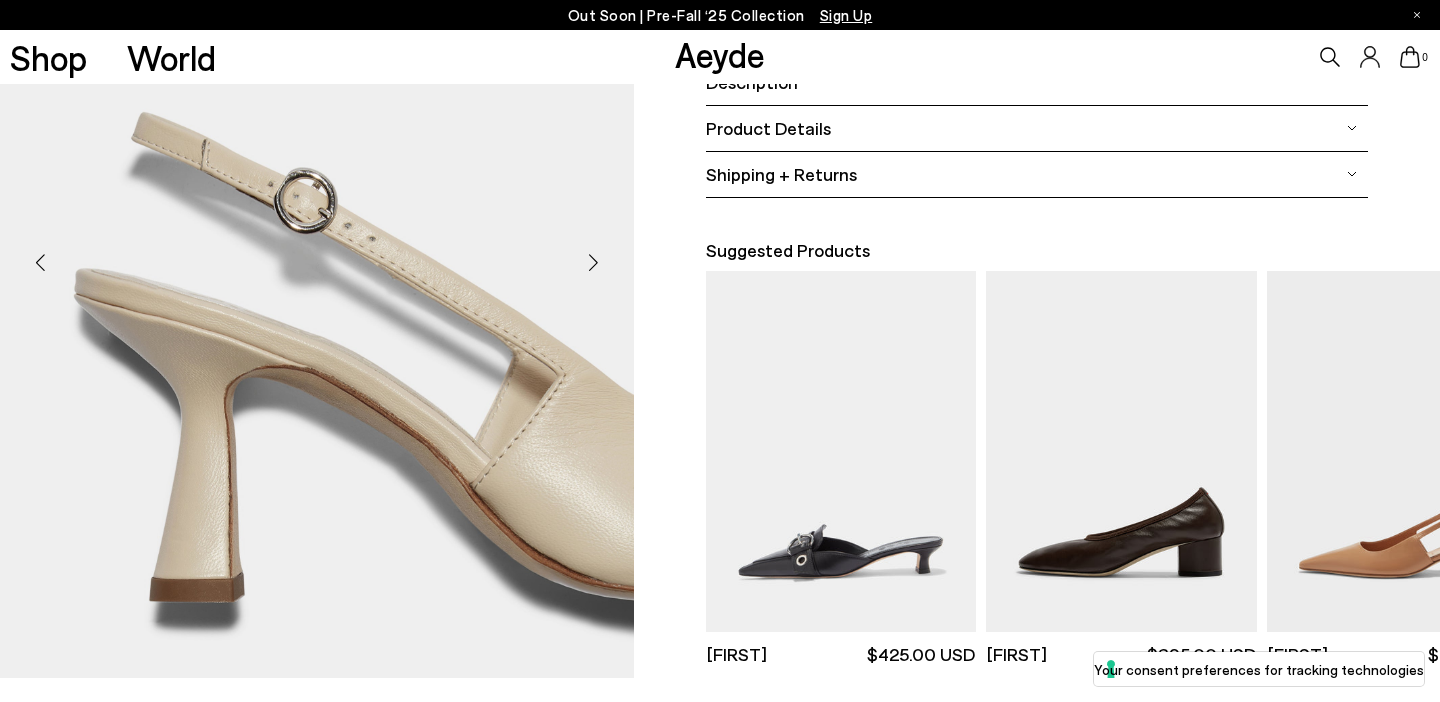 click at bounding box center (594, 262) 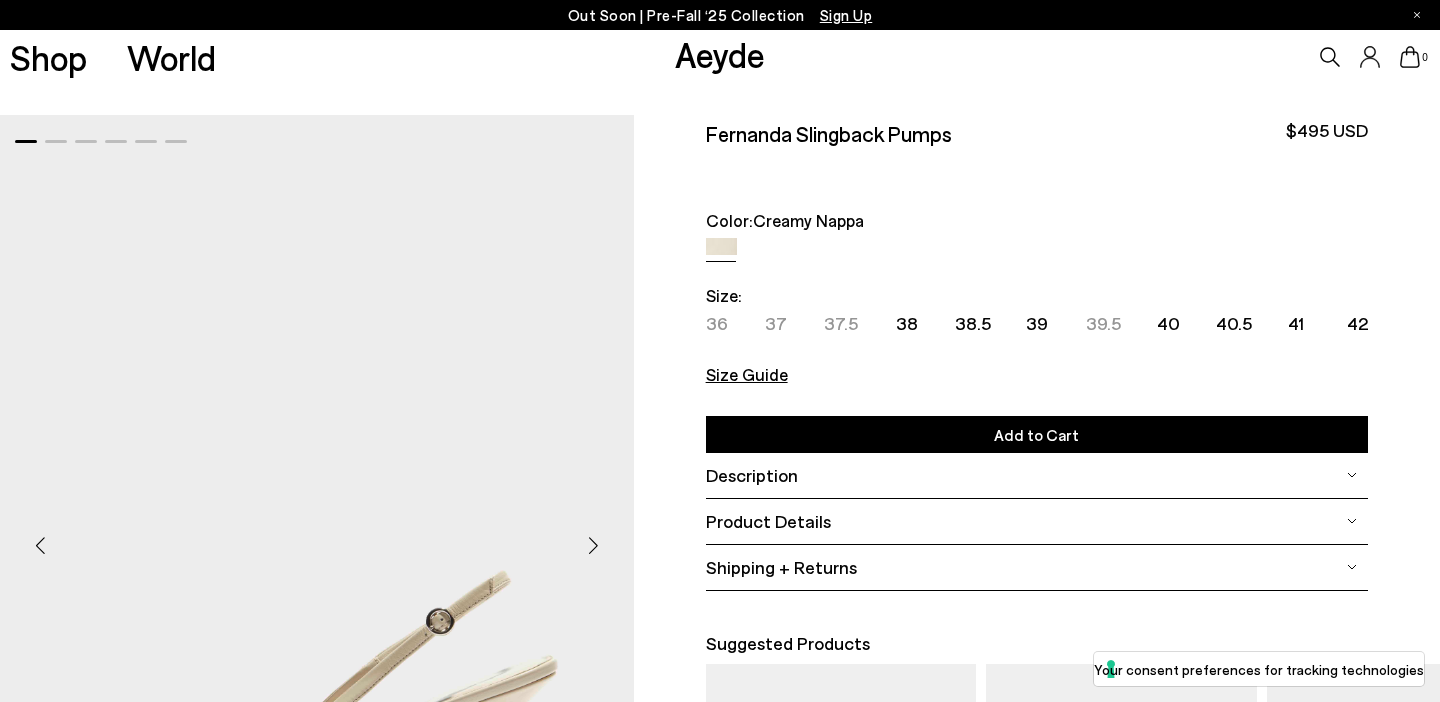 scroll, scrollTop: 523, scrollLeft: 0, axis: vertical 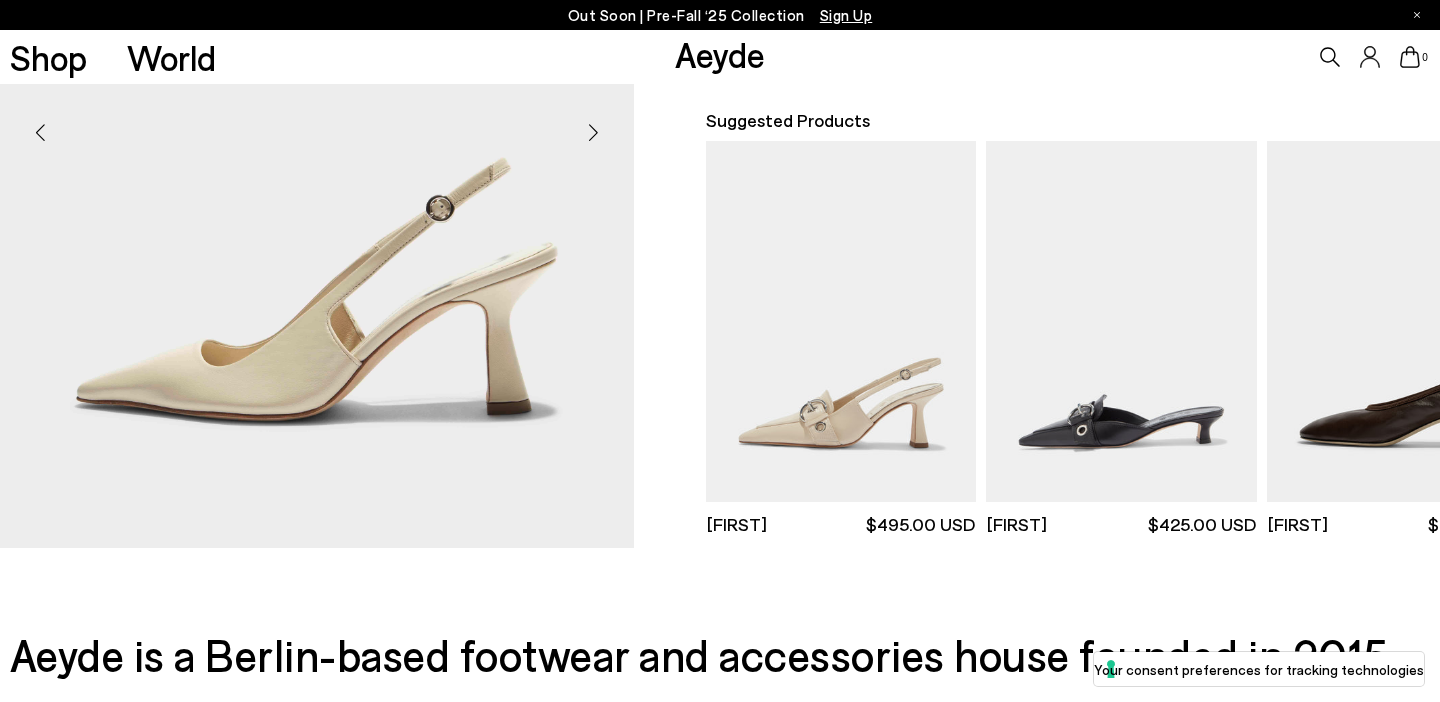 click at bounding box center (594, 132) 